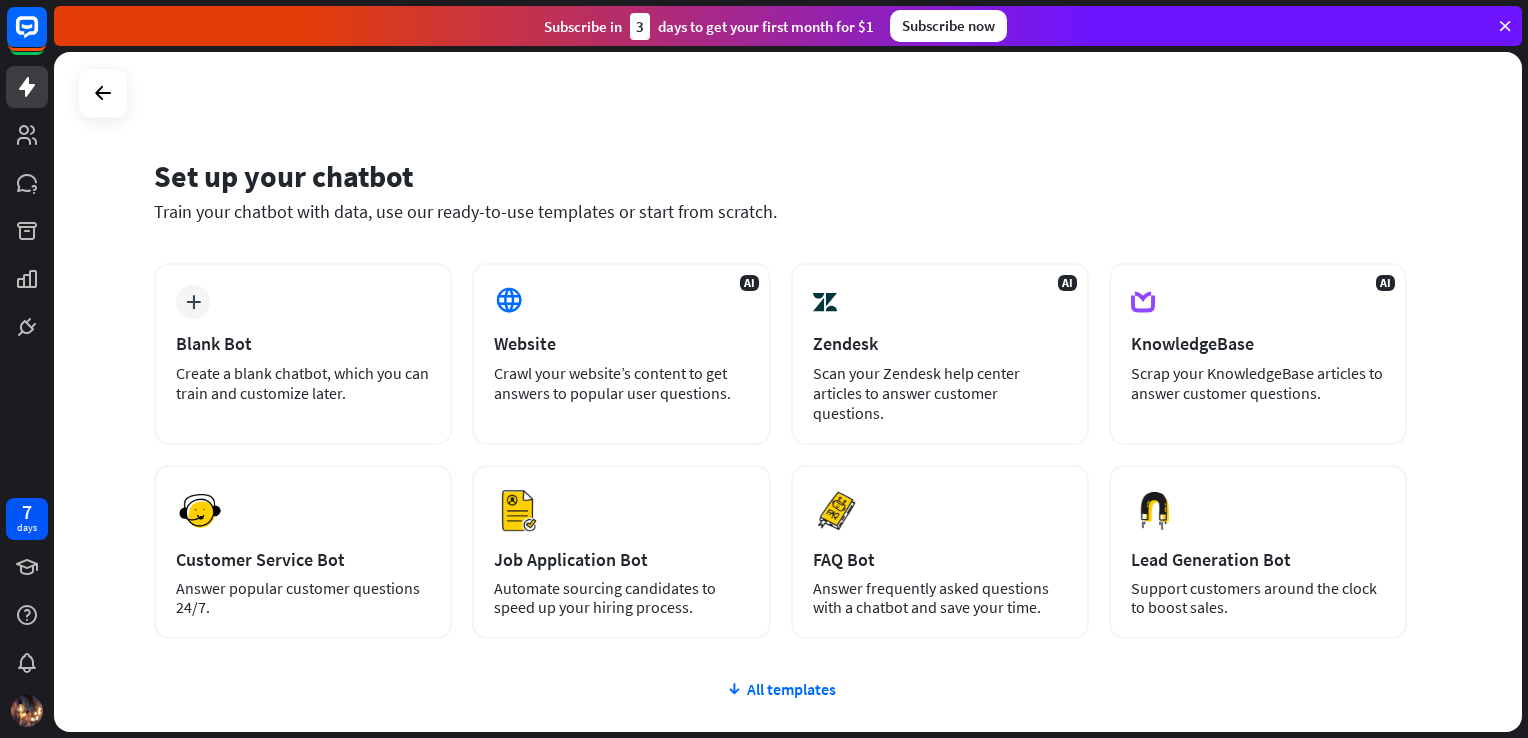 scroll, scrollTop: 0, scrollLeft: 0, axis: both 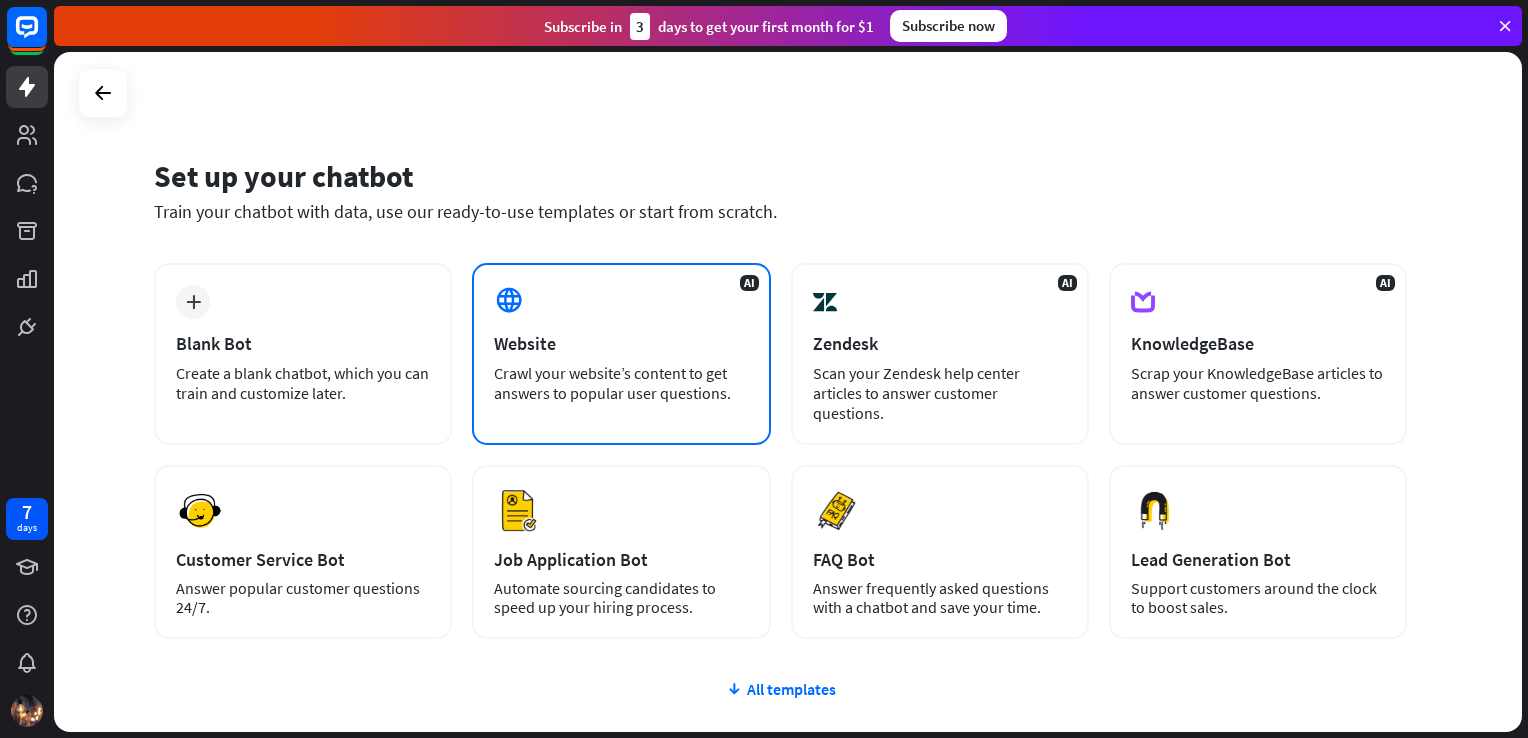 click on "Crawl your website’s content to get answers to
popular user questions." at bounding box center (621, 383) 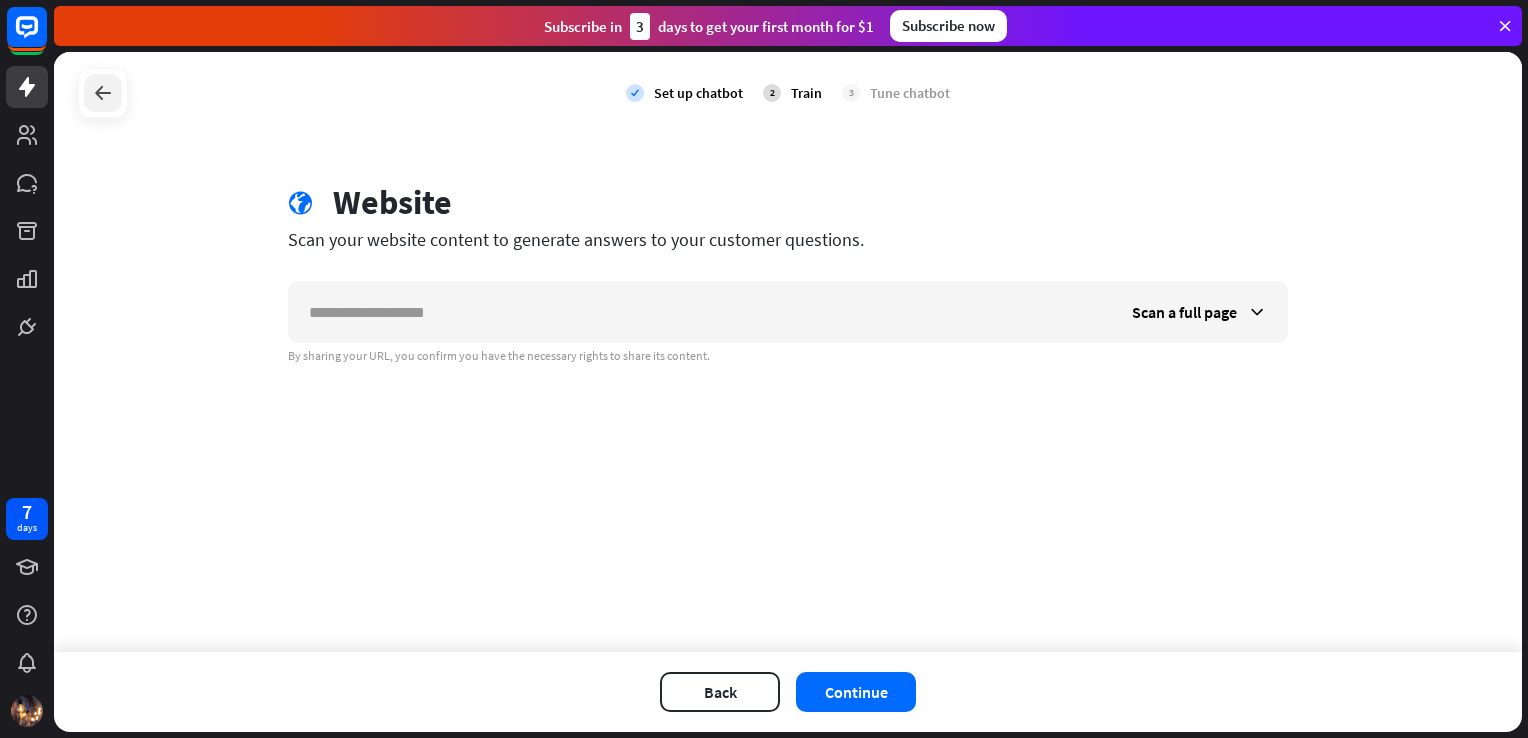 click at bounding box center [103, 93] 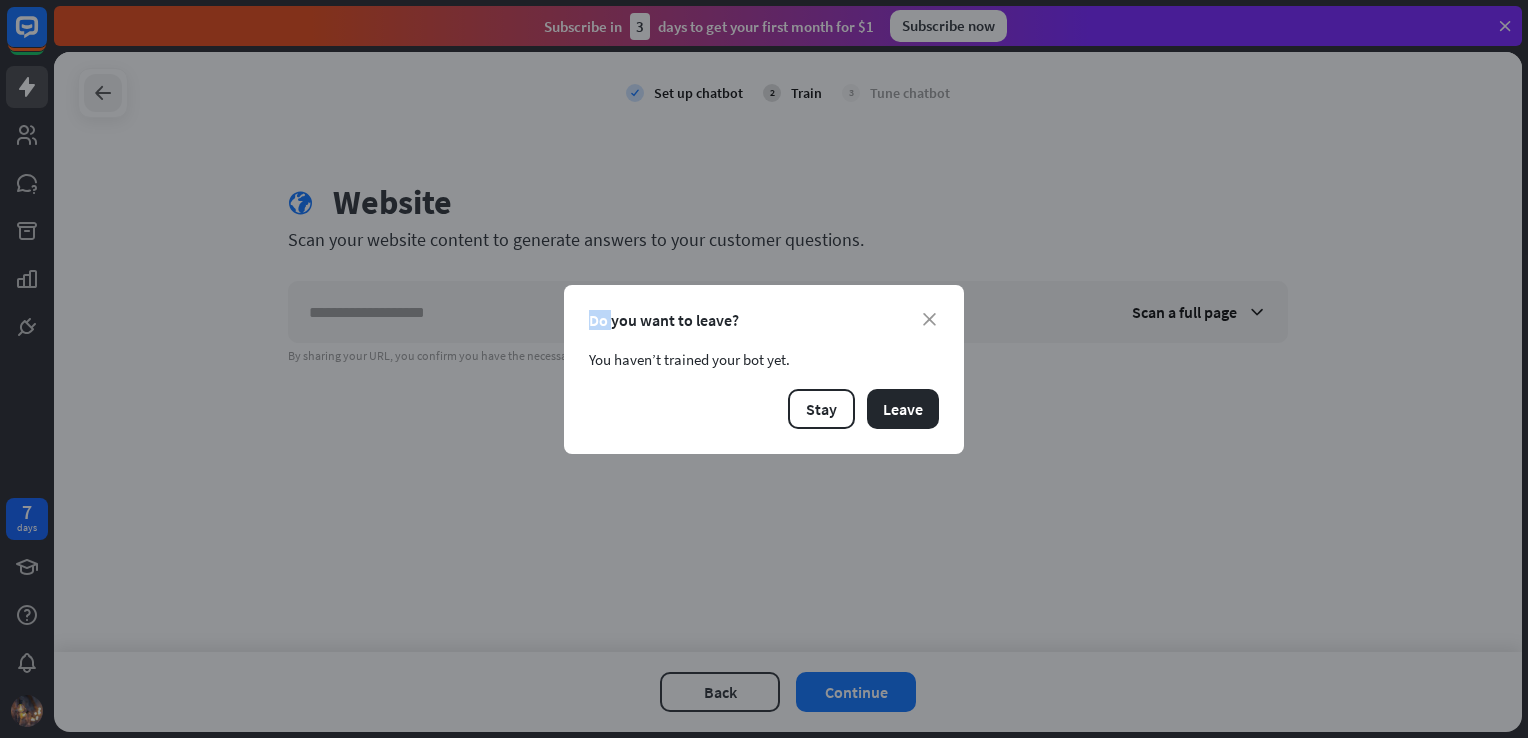 click on "close   Do you want to leave?   You haven’t trained your bot yet.
Stay
Leave" at bounding box center (764, 369) 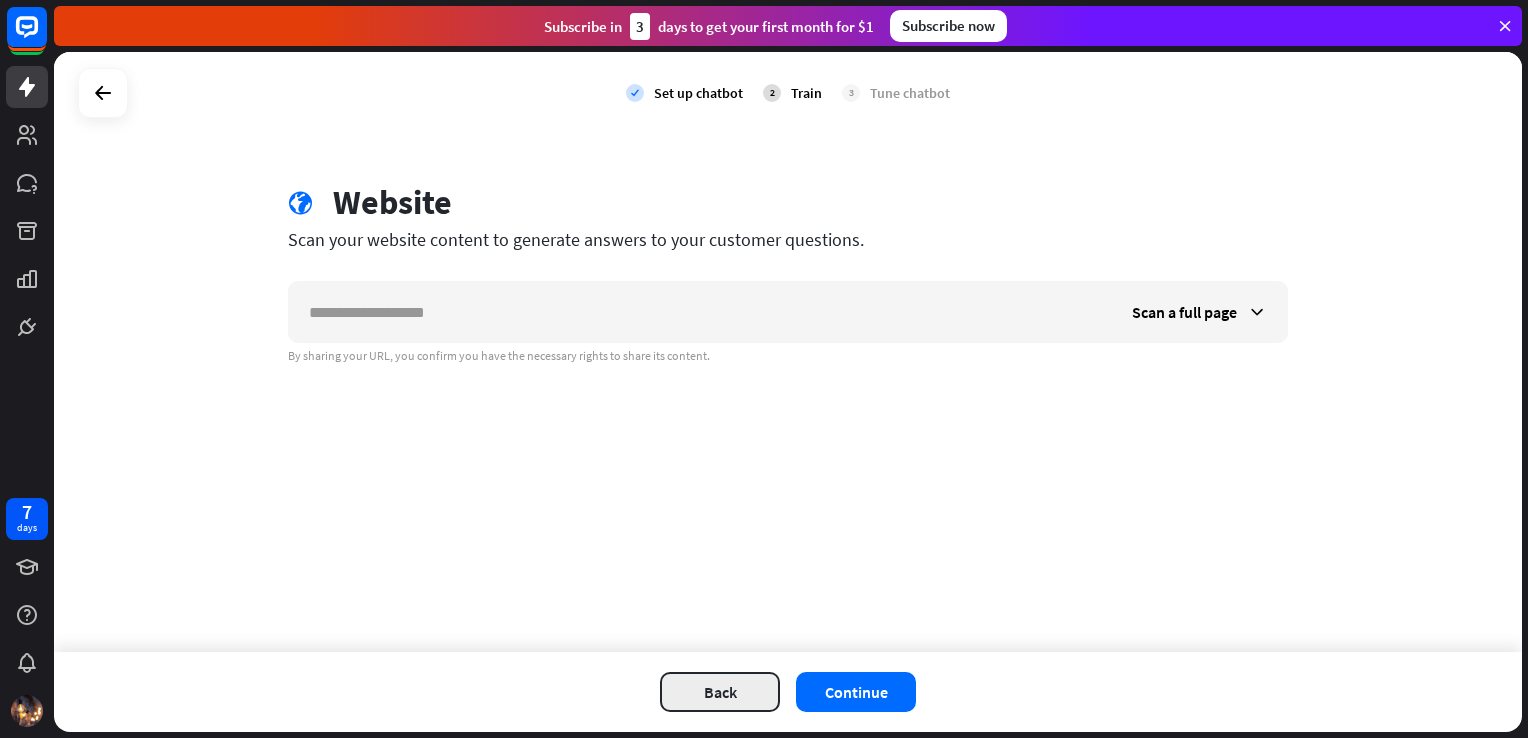 click on "Back" at bounding box center [720, 692] 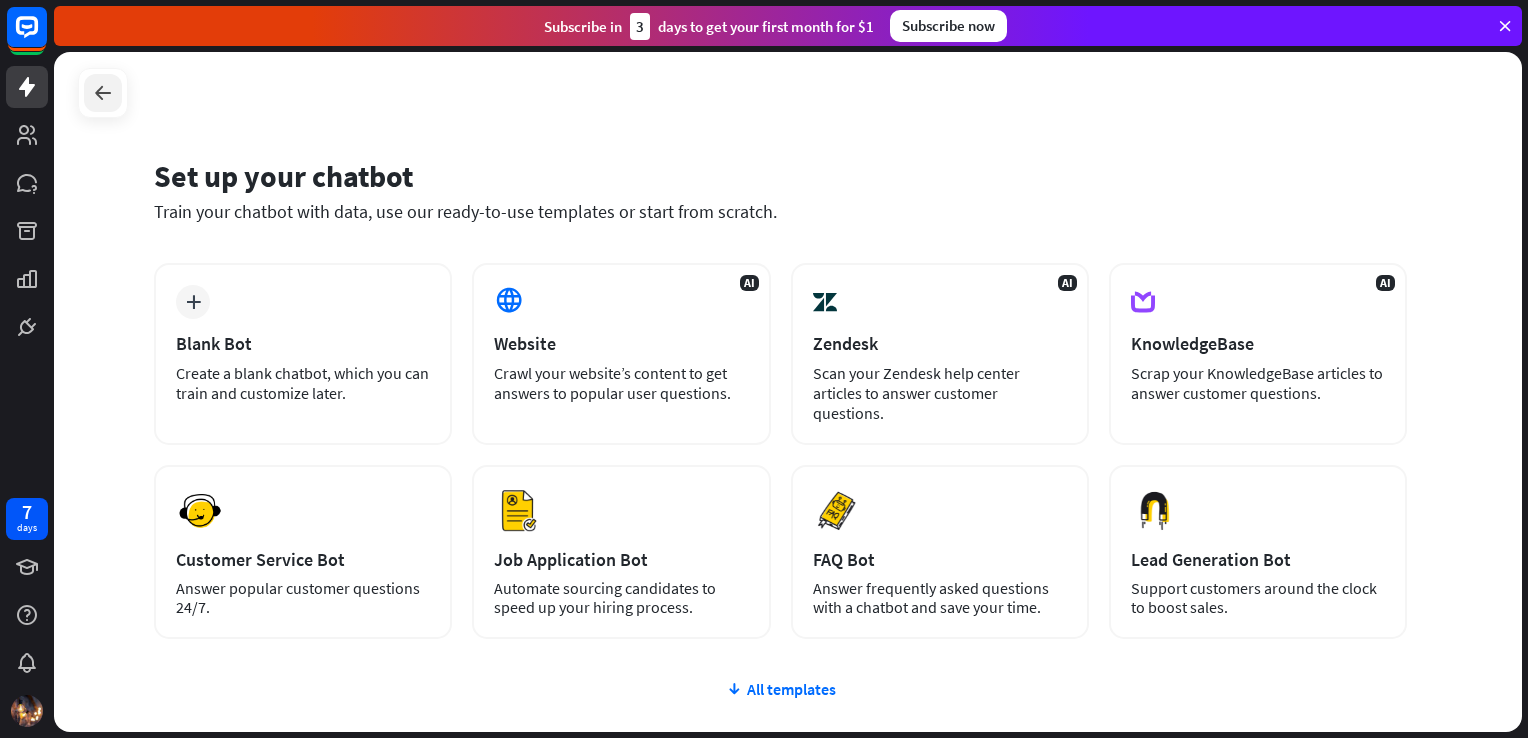 click at bounding box center (103, 93) 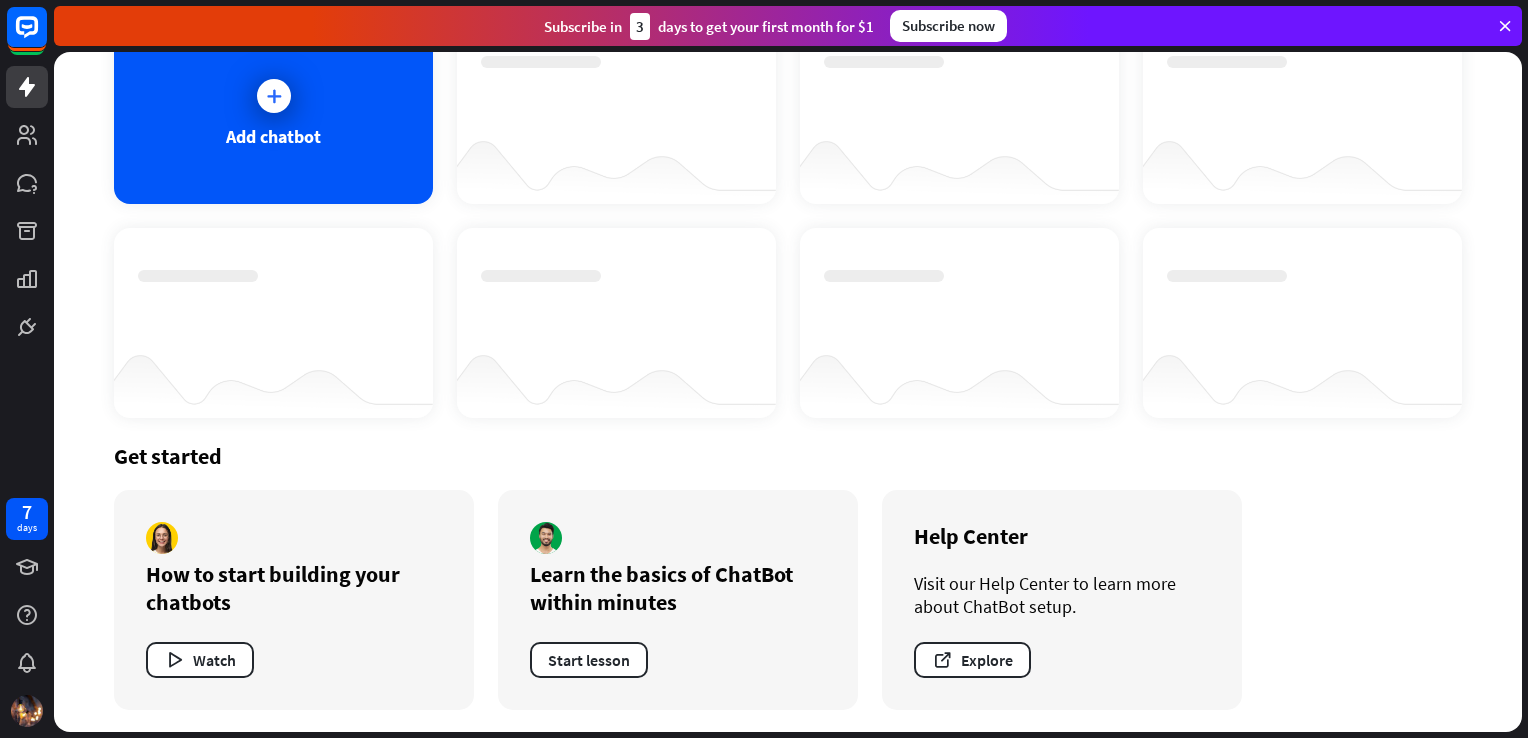 scroll, scrollTop: 0, scrollLeft: 0, axis: both 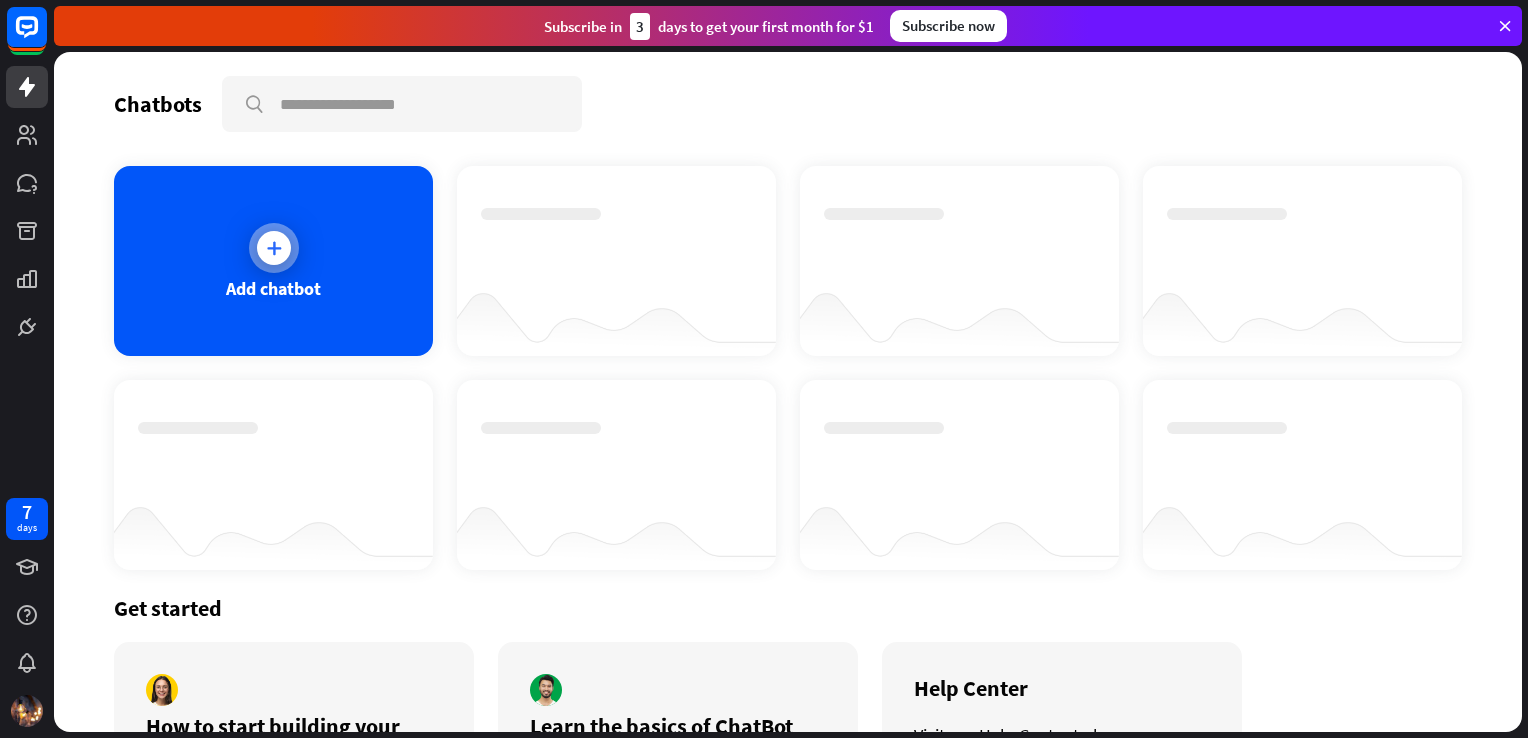 click at bounding box center (274, 248) 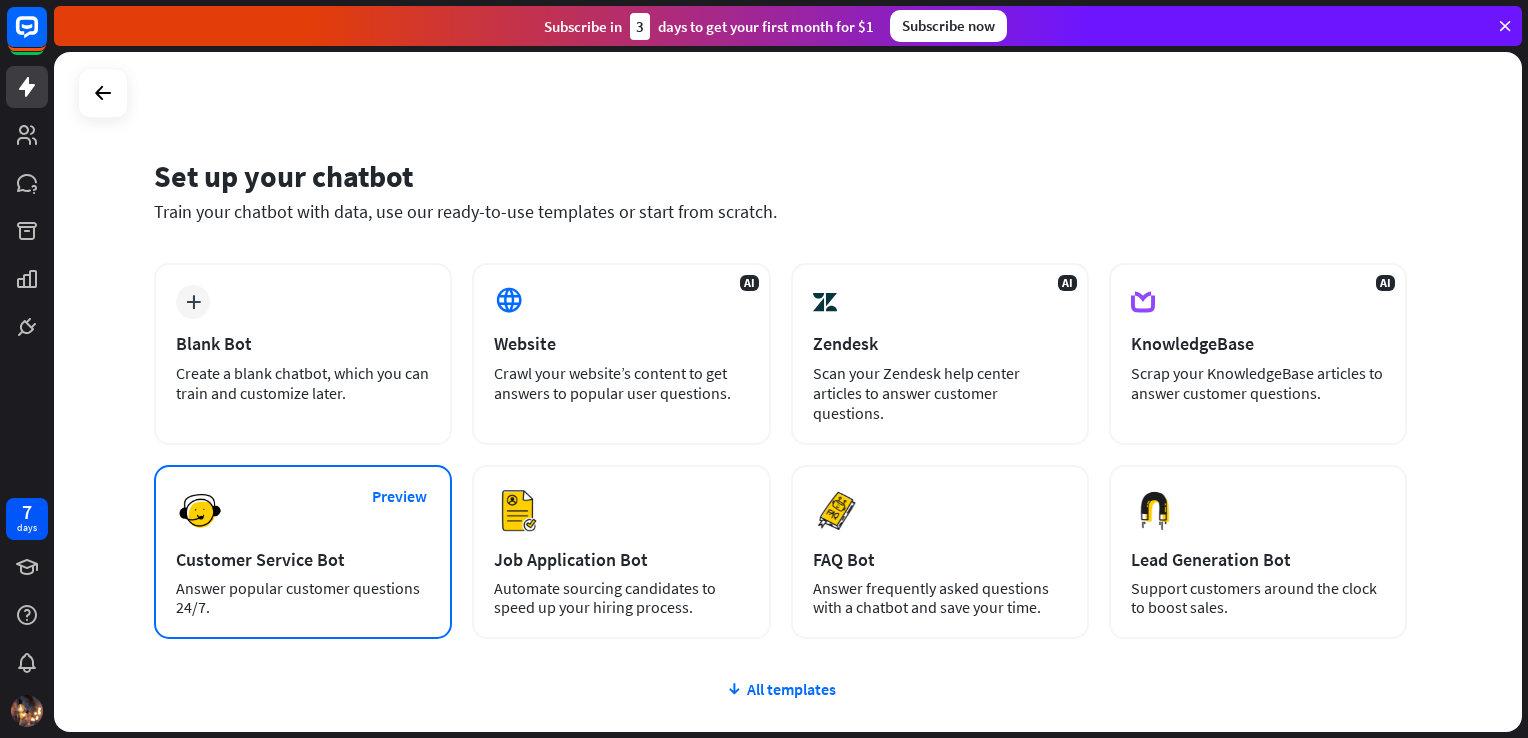 click on "Customer Service Bot" at bounding box center (303, 559) 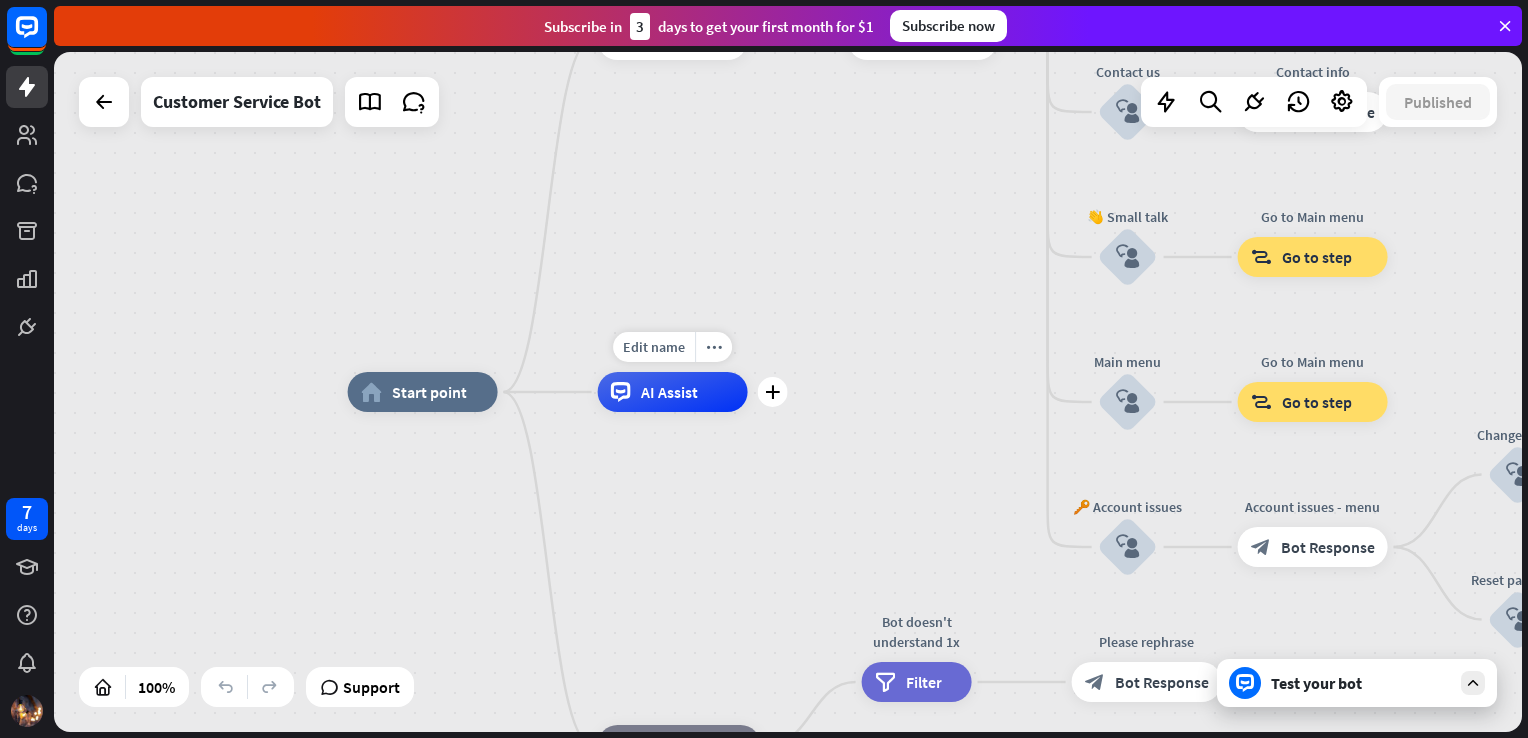 click on "Edit name   more_horiz         plus       AI Assist" at bounding box center (673, 392) 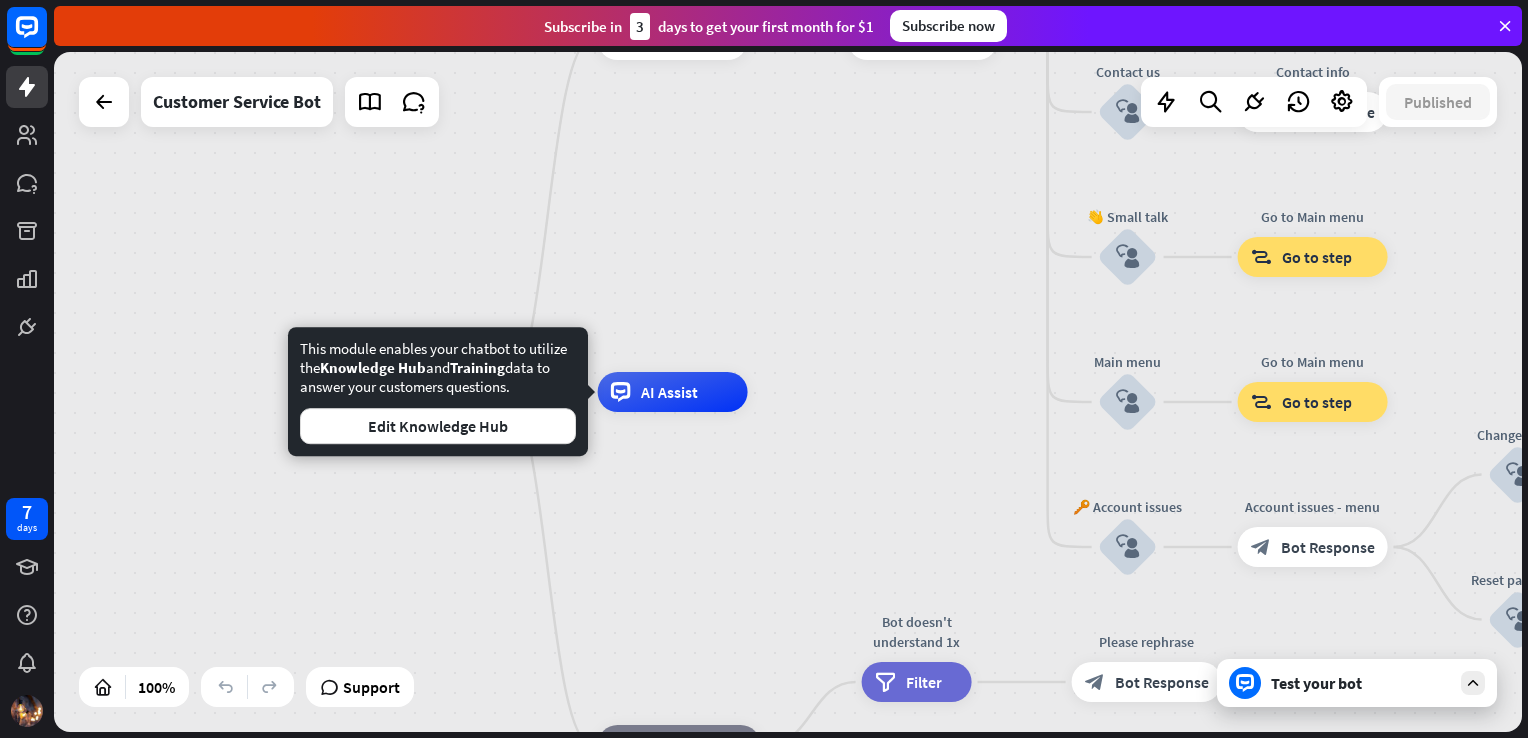 click on "home_2   Start point                 Welcome message   block_bot_response   Bot Response                 🔙 Main menu   block_bot_response   Bot Response                 Our offer   block_user_input                 Select product category   block_bot_response   Bot Response                 ❓ Question   block_user_input                 How can I help you?   block_bot_response   Bot Response                 FAQ   block_user_input                 Type your question   block_bot_response   Bot Response                 Popular questions   block_faq                 Feedback   block_user_input                 Feedback flow   builder_tree   Flow                 Newsletter   block_user_input                 Newsletter flow   builder_tree   Flow                 Contact us   block_user_input                 Contact info   block_bot_response   Bot Response                 👋 Small talk   block_user_input                 Go to Main menu   block_goto   Go to step                 Main menu" at bounding box center [1082, 732] 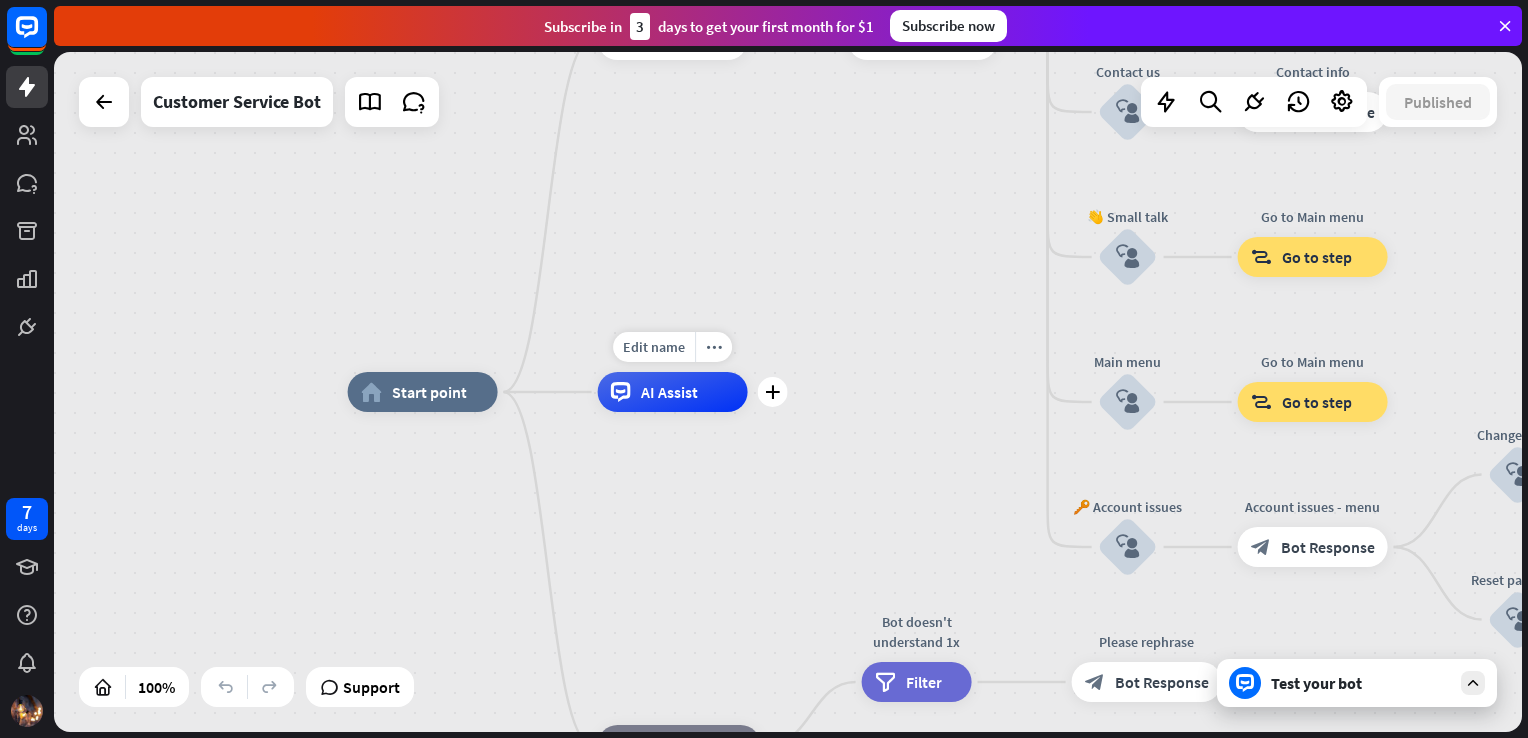 click on "Edit name   more_horiz         plus       AI Assist" at bounding box center (673, 392) 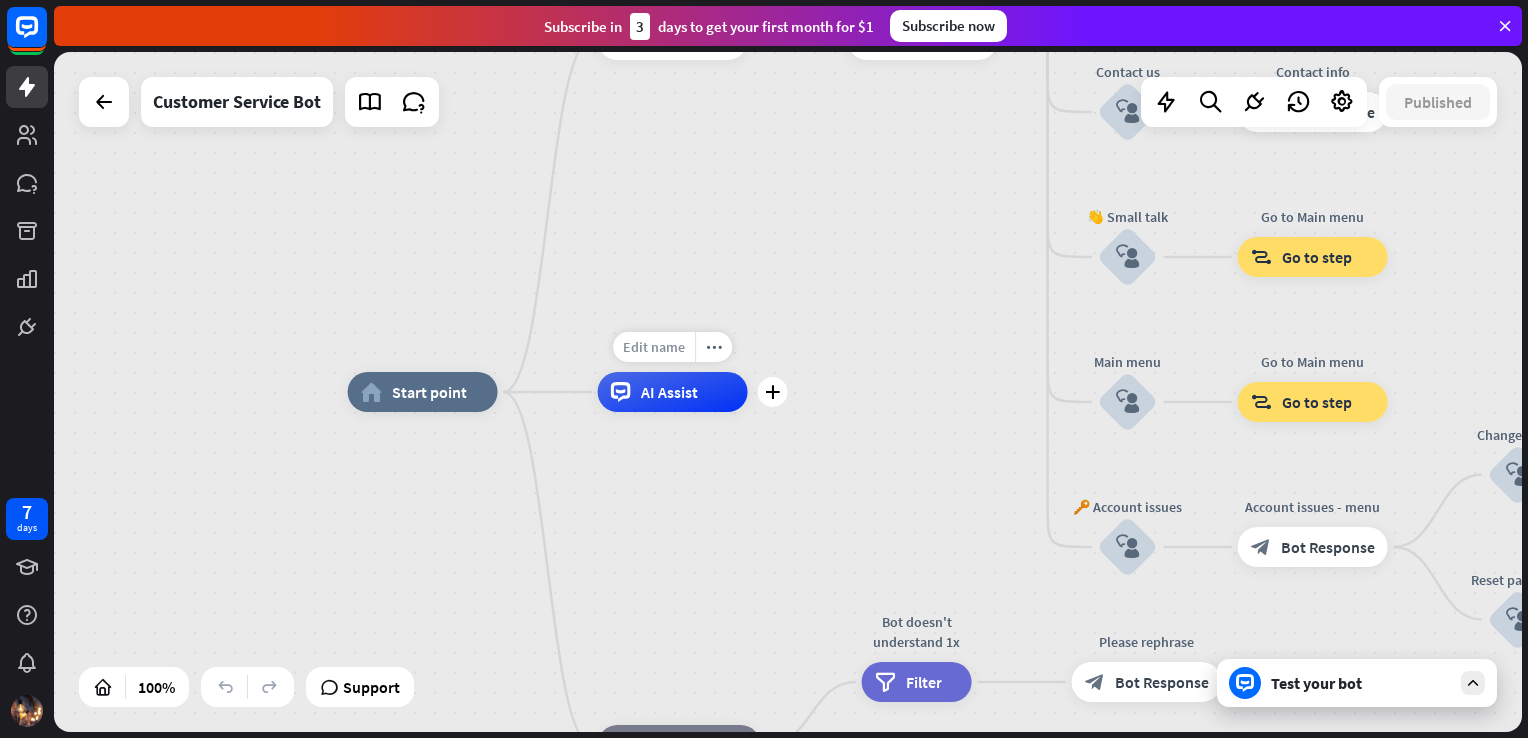 click on "Edit name" at bounding box center [654, 347] 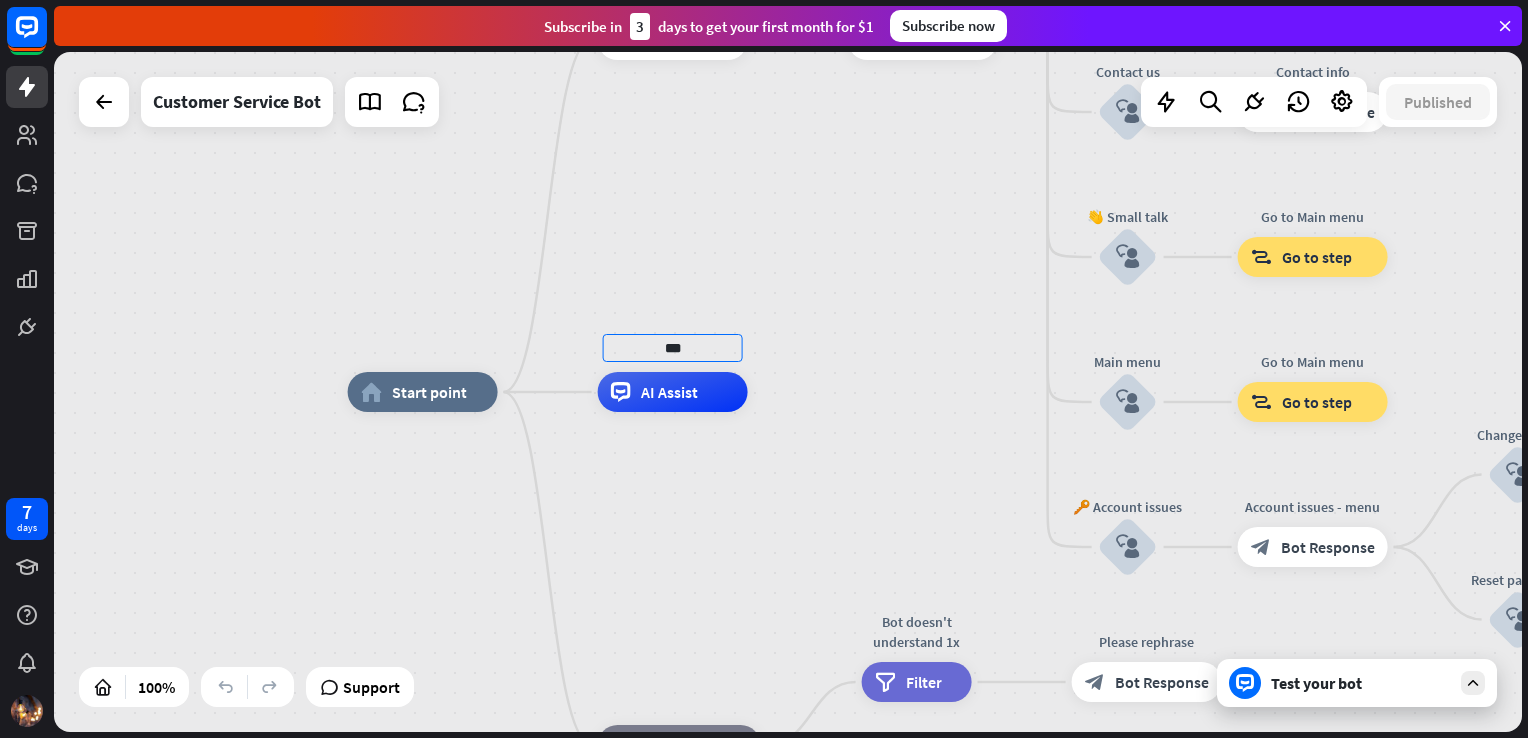 type on "***" 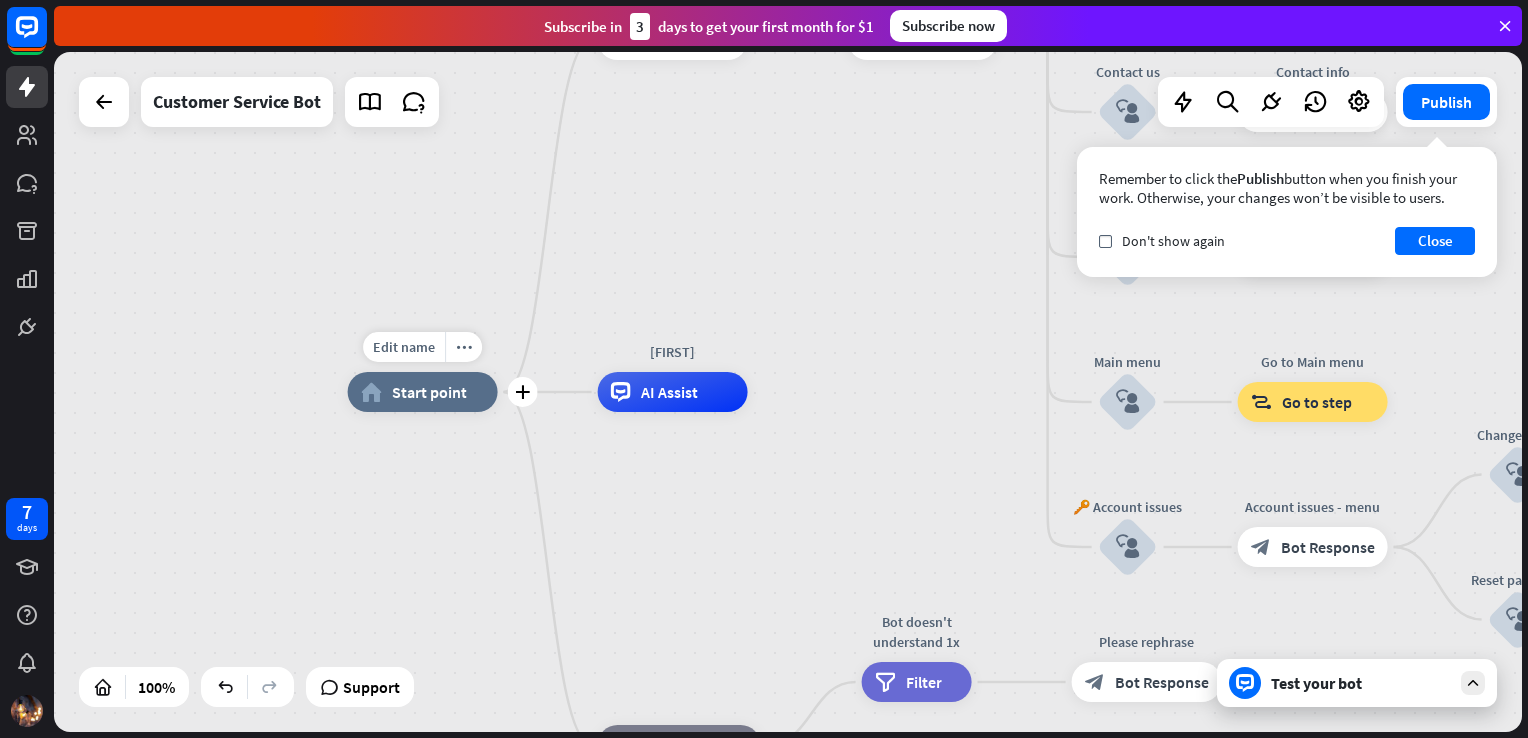 click on "Start point" at bounding box center (429, 392) 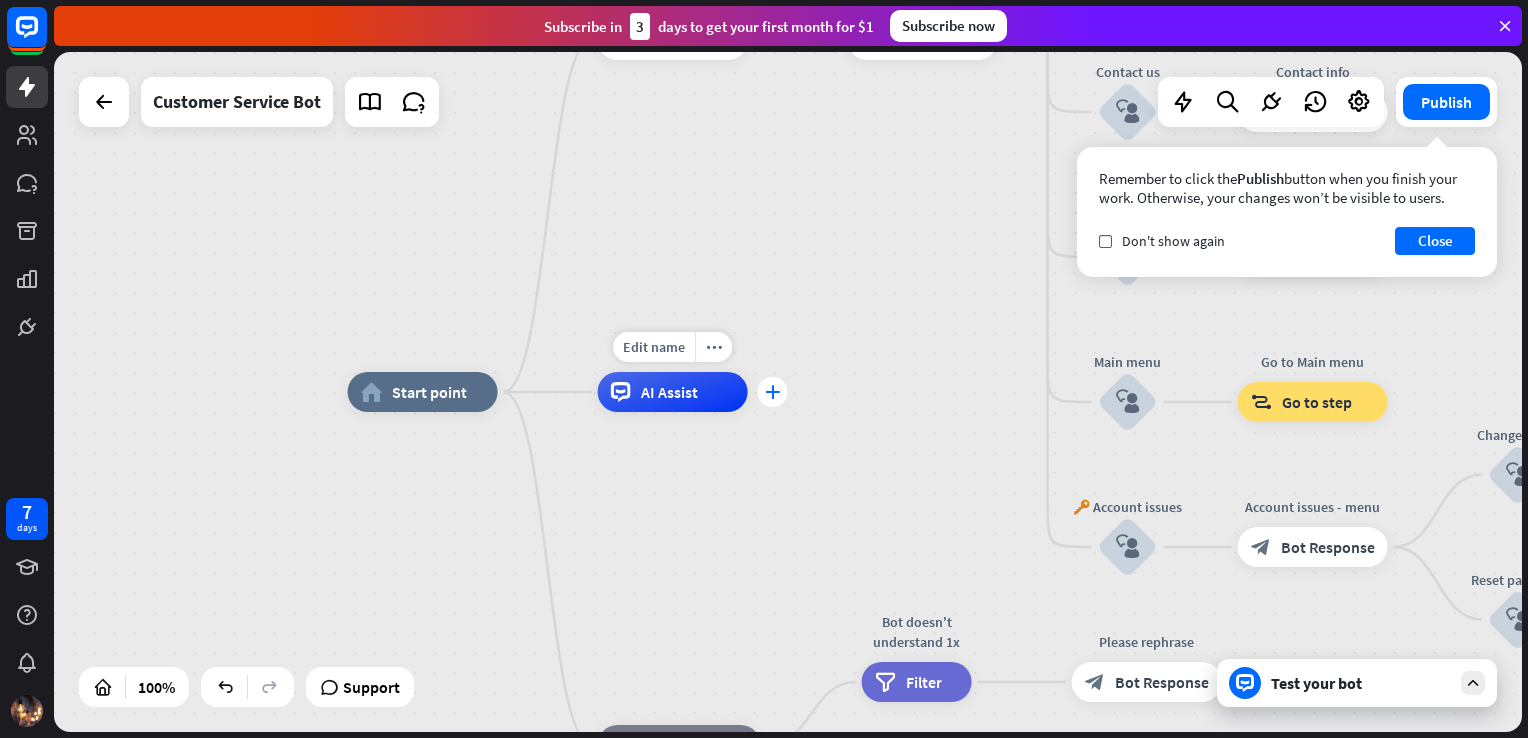 click on "plus" at bounding box center (773, 392) 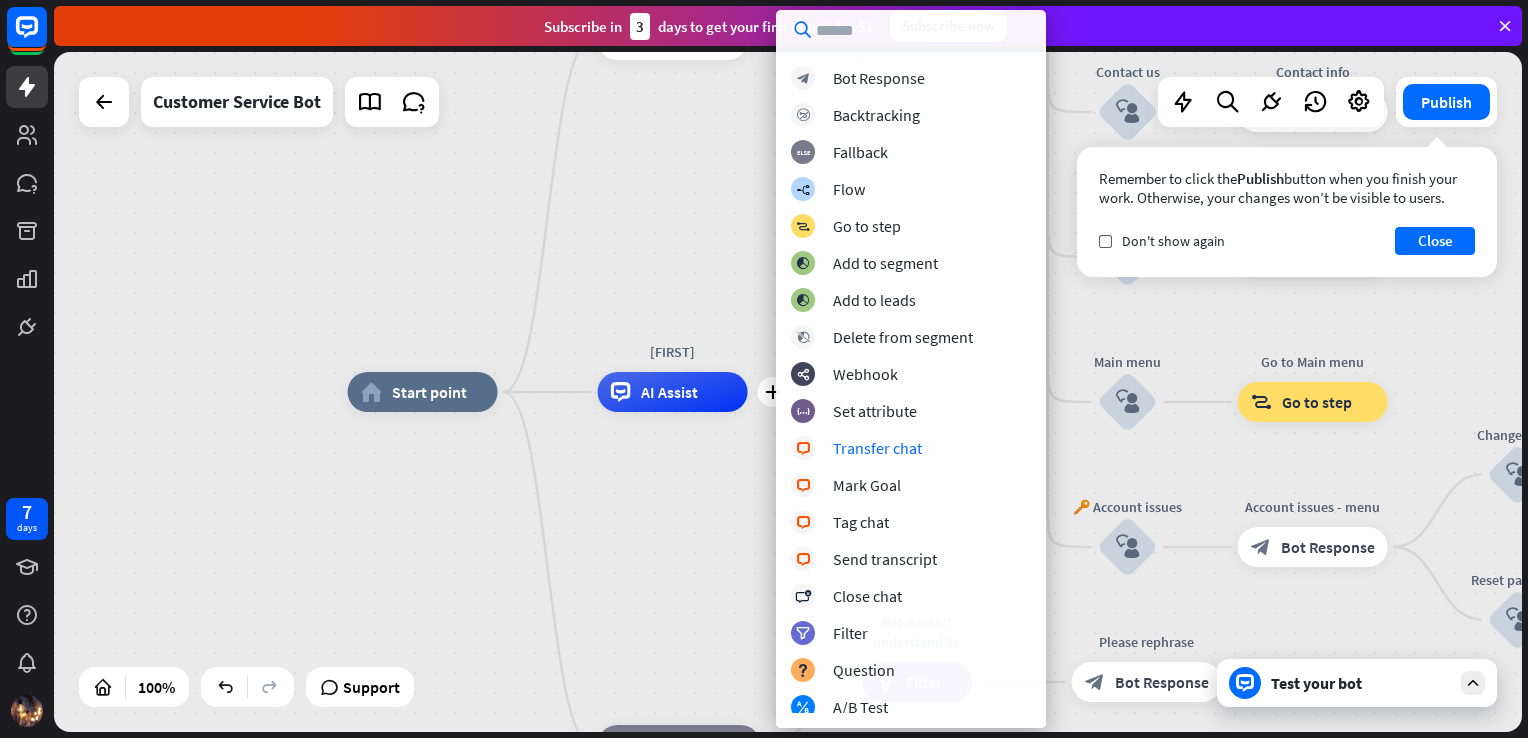 scroll, scrollTop: 339, scrollLeft: 0, axis: vertical 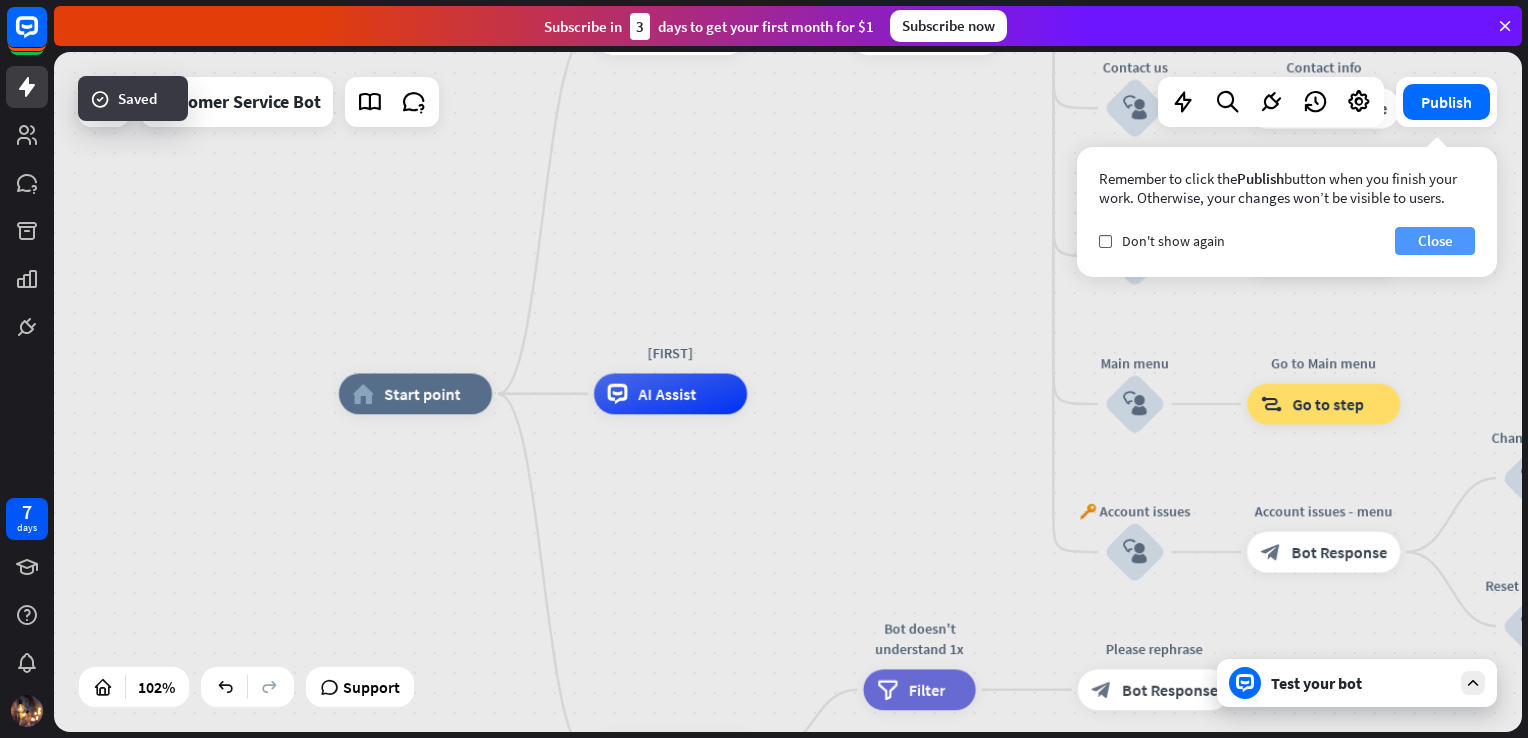 click on "Close" at bounding box center [1435, 241] 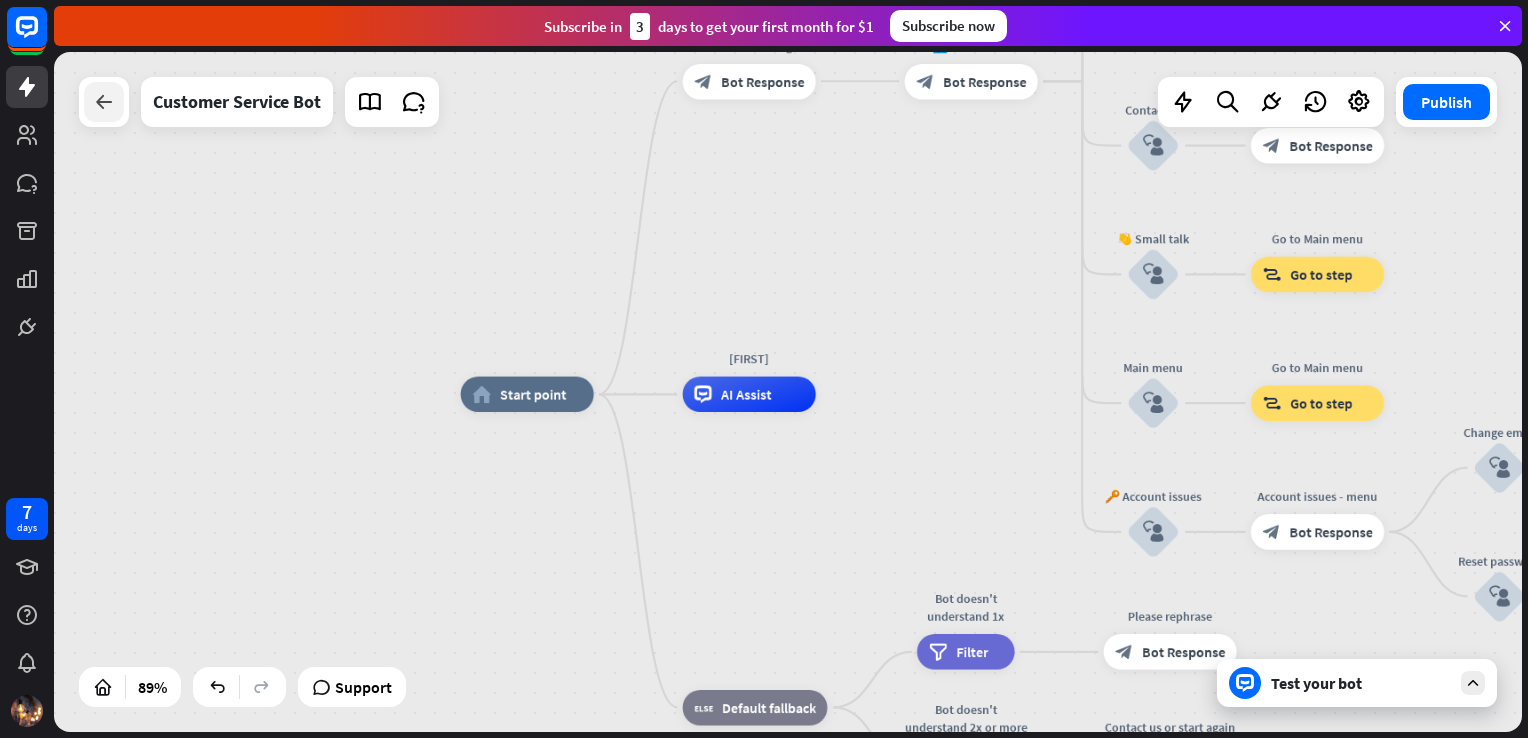 click at bounding box center (104, 102) 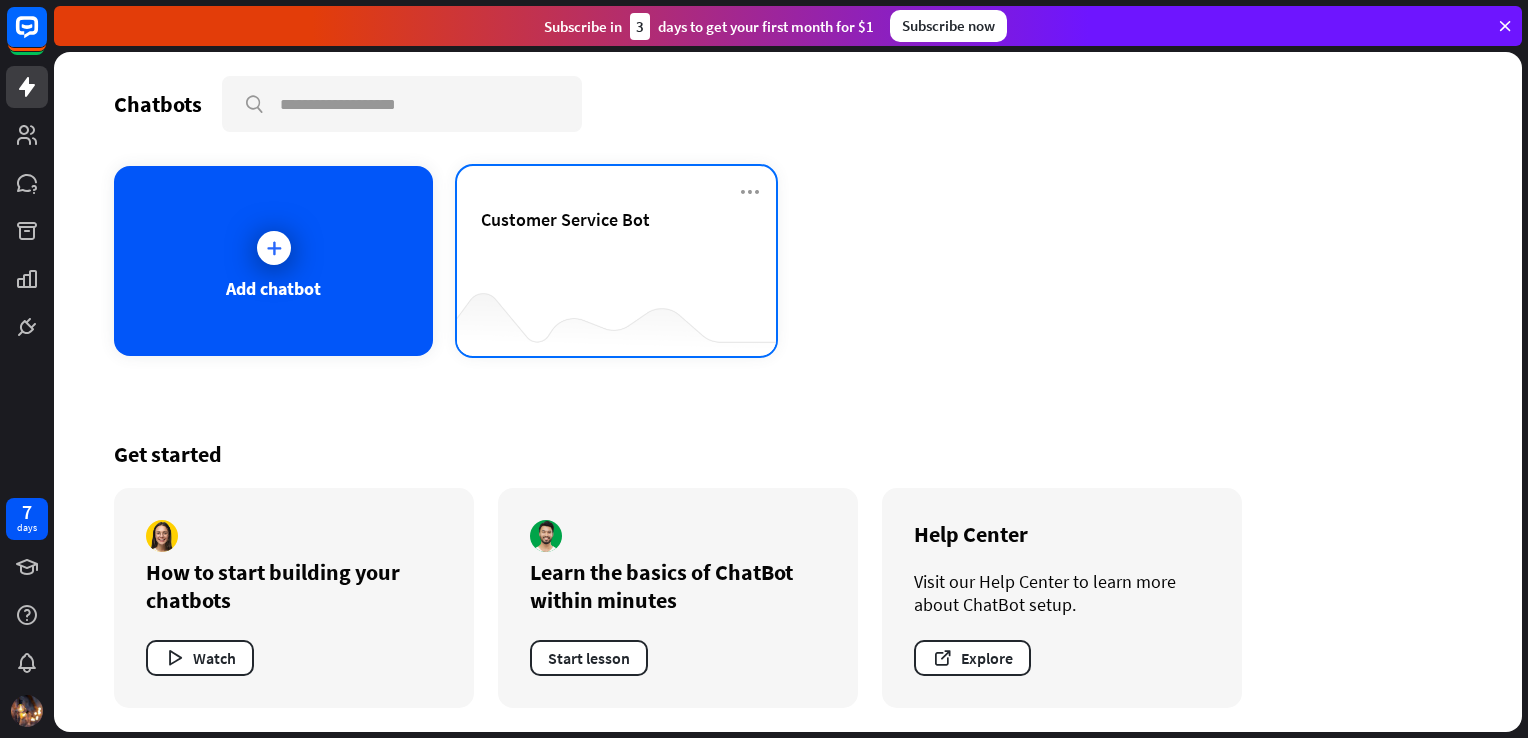 click on "Customer Service Bot" at bounding box center [616, 243] 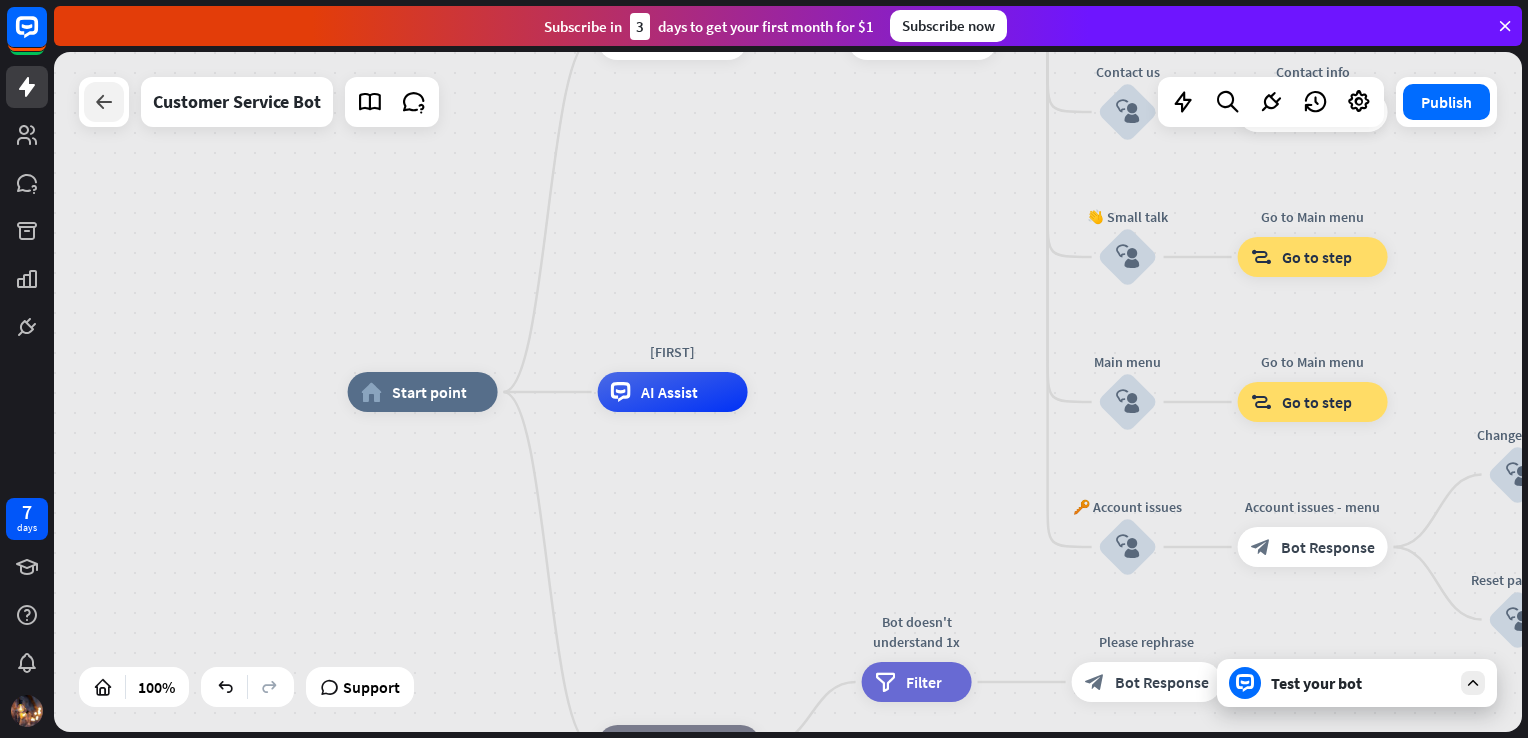 click at bounding box center [104, 102] 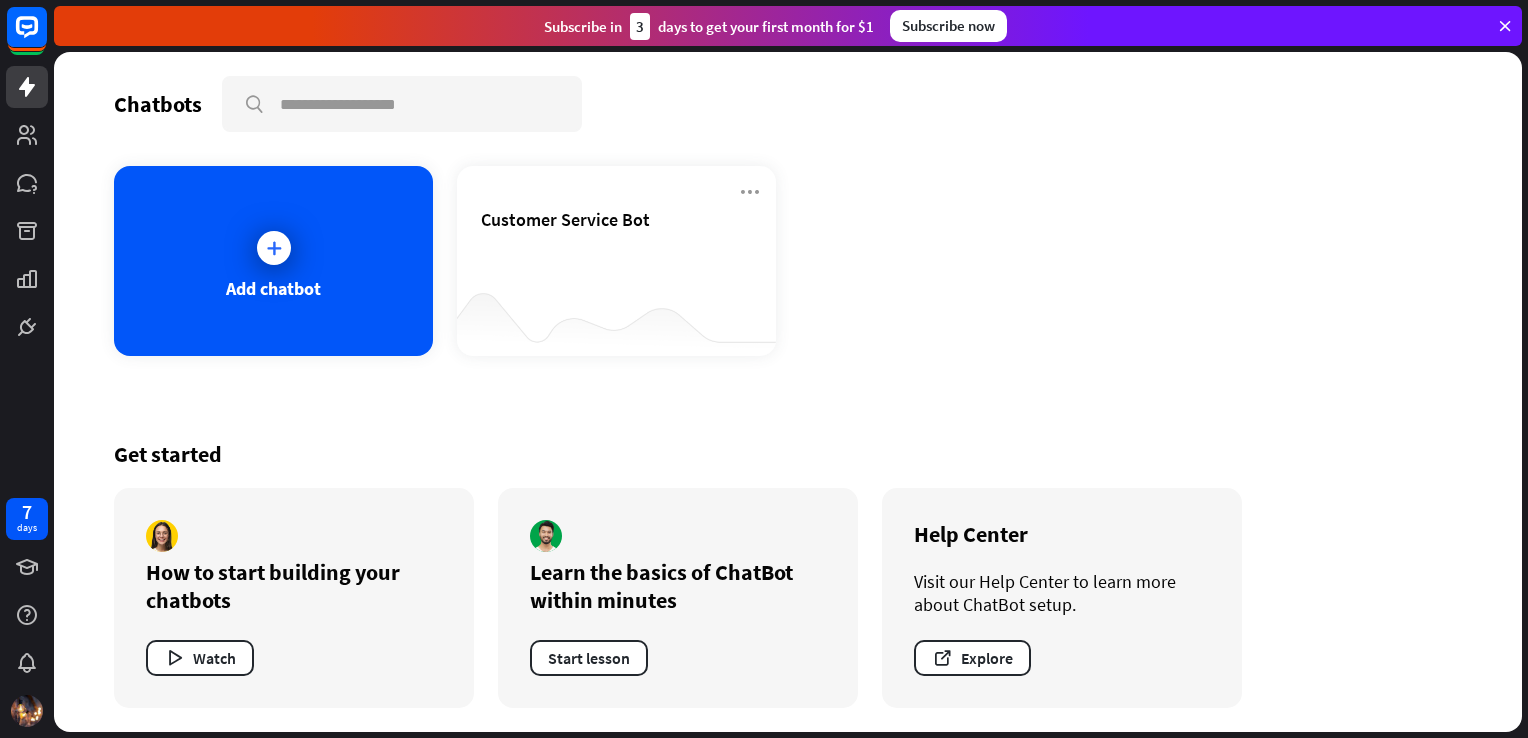 click on "Chatbots   search         Add chatbot
Customer Service Bot
Get started
How to start building your chatbots
Watch
Learn the basics of ChatBot within minutes
Start lesson
Help Center
Visit our Help Center to learn more about ChatBot
setup.
Explore" at bounding box center (788, 392) 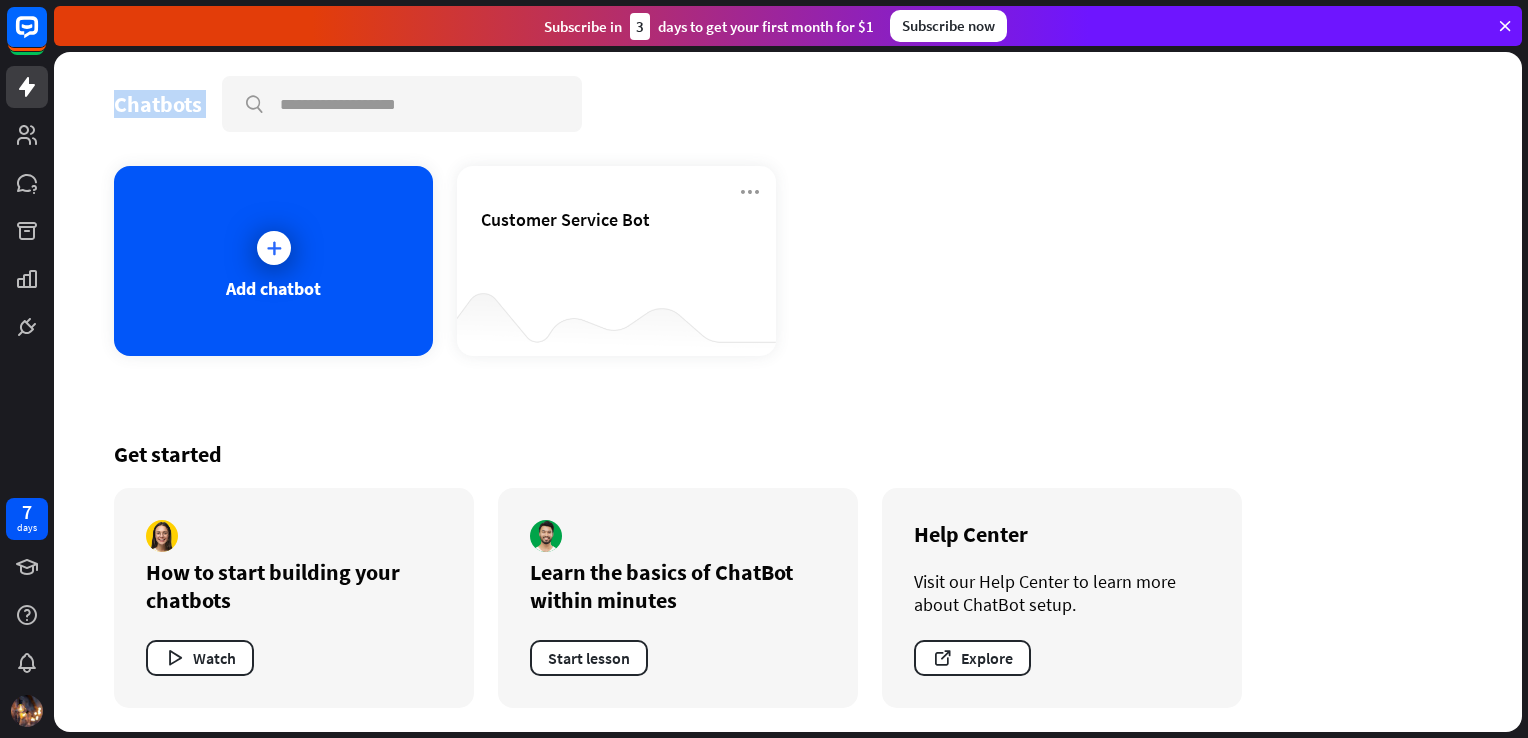 click on "Chatbots   search         Add chatbot
Customer Service Bot
Get started
How to start building your chatbots
Watch
Learn the basics of ChatBot within minutes
Start lesson
Help Center
Visit our Help Center to learn more about ChatBot
setup.
Explore" at bounding box center [788, 392] 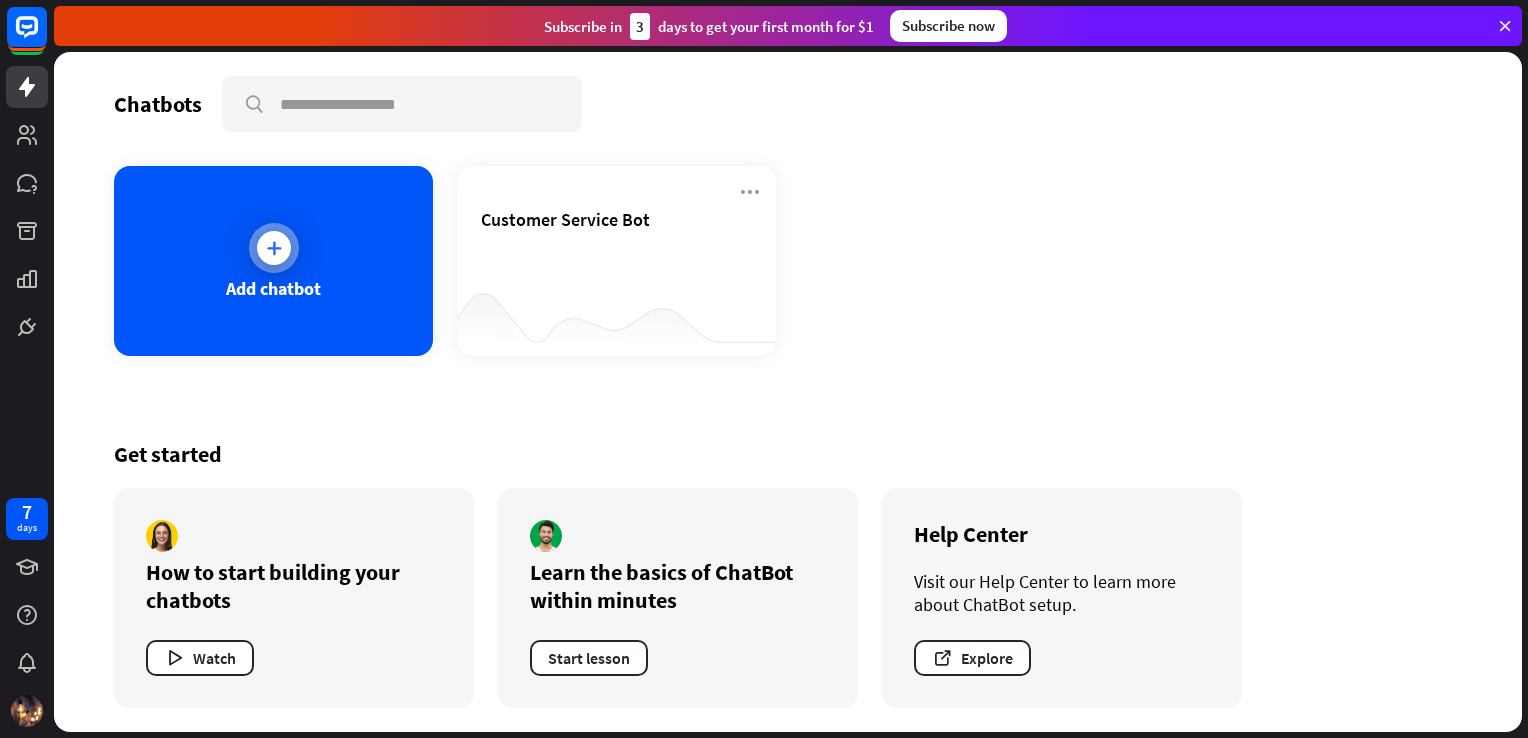 drag, startPoint x: 112, startPoint y: 110, endPoint x: 221, endPoint y: 252, distance: 179.01117 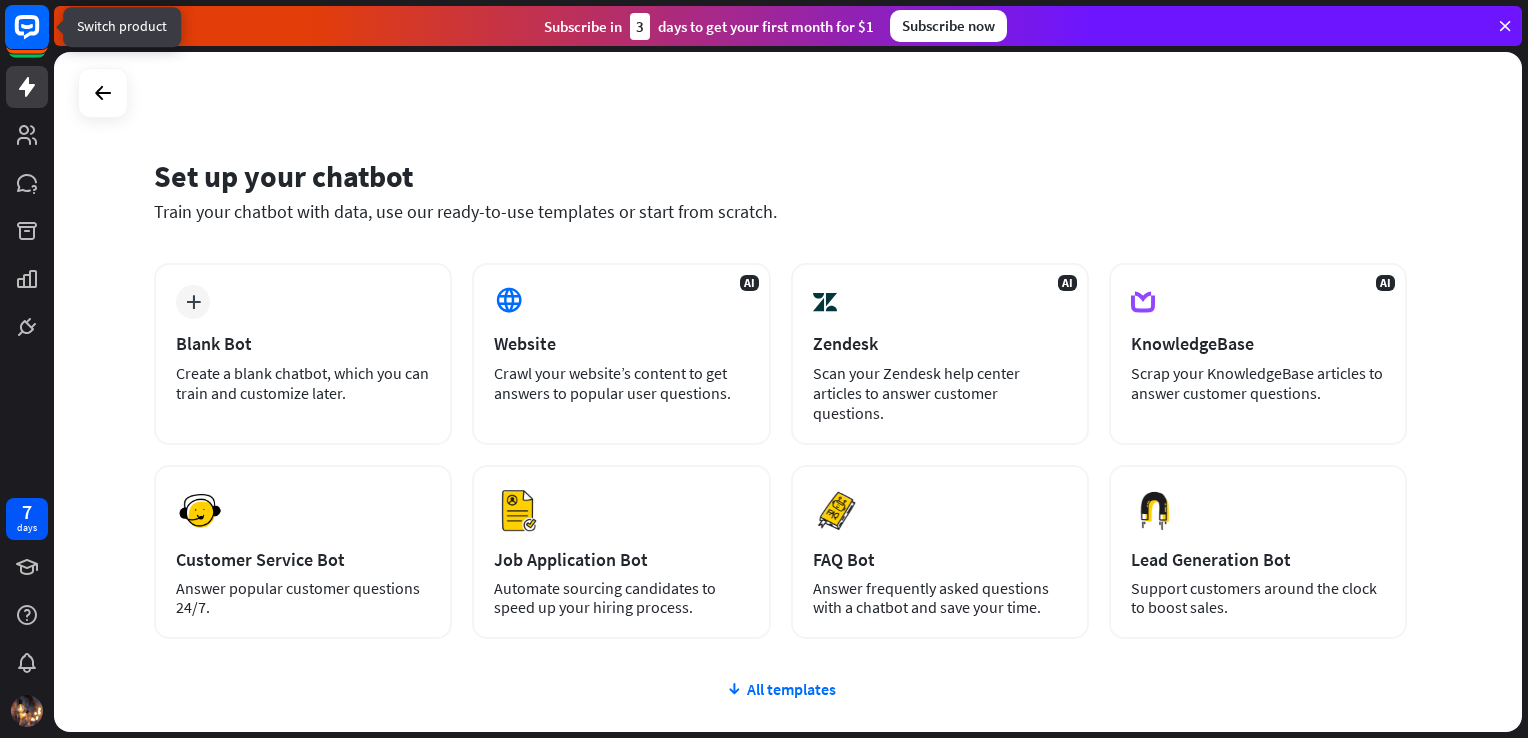 click 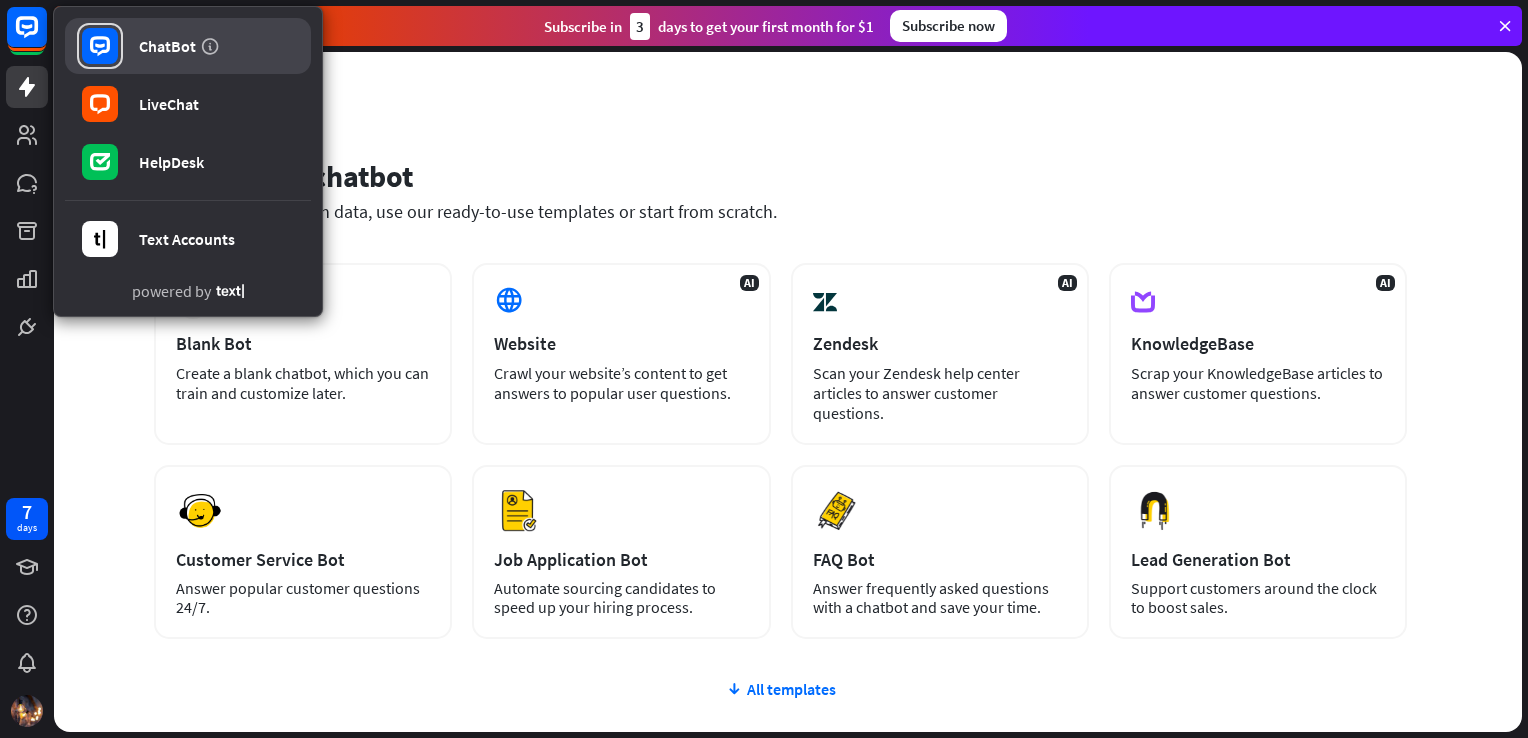 click on "ChatBot" at bounding box center [167, 46] 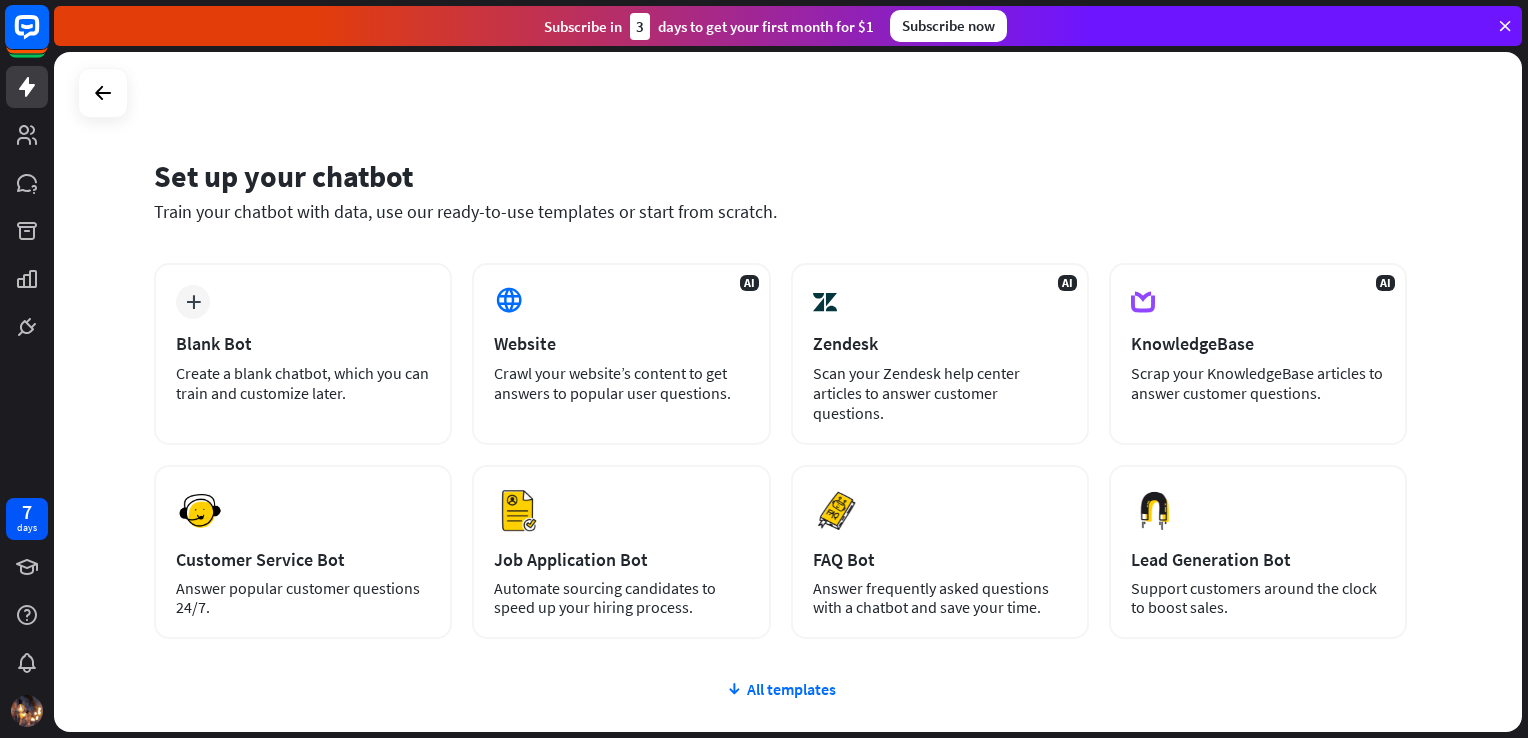 click 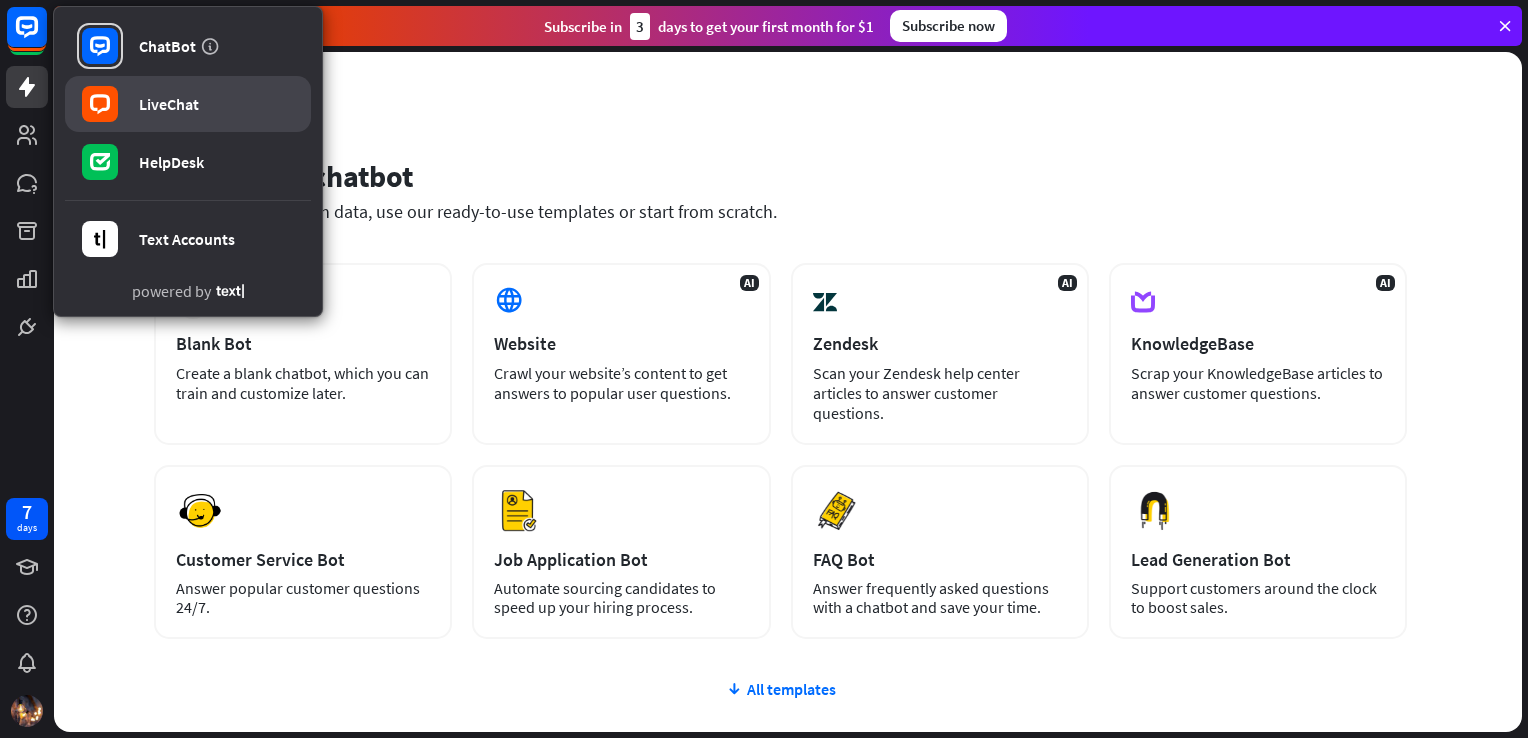 click 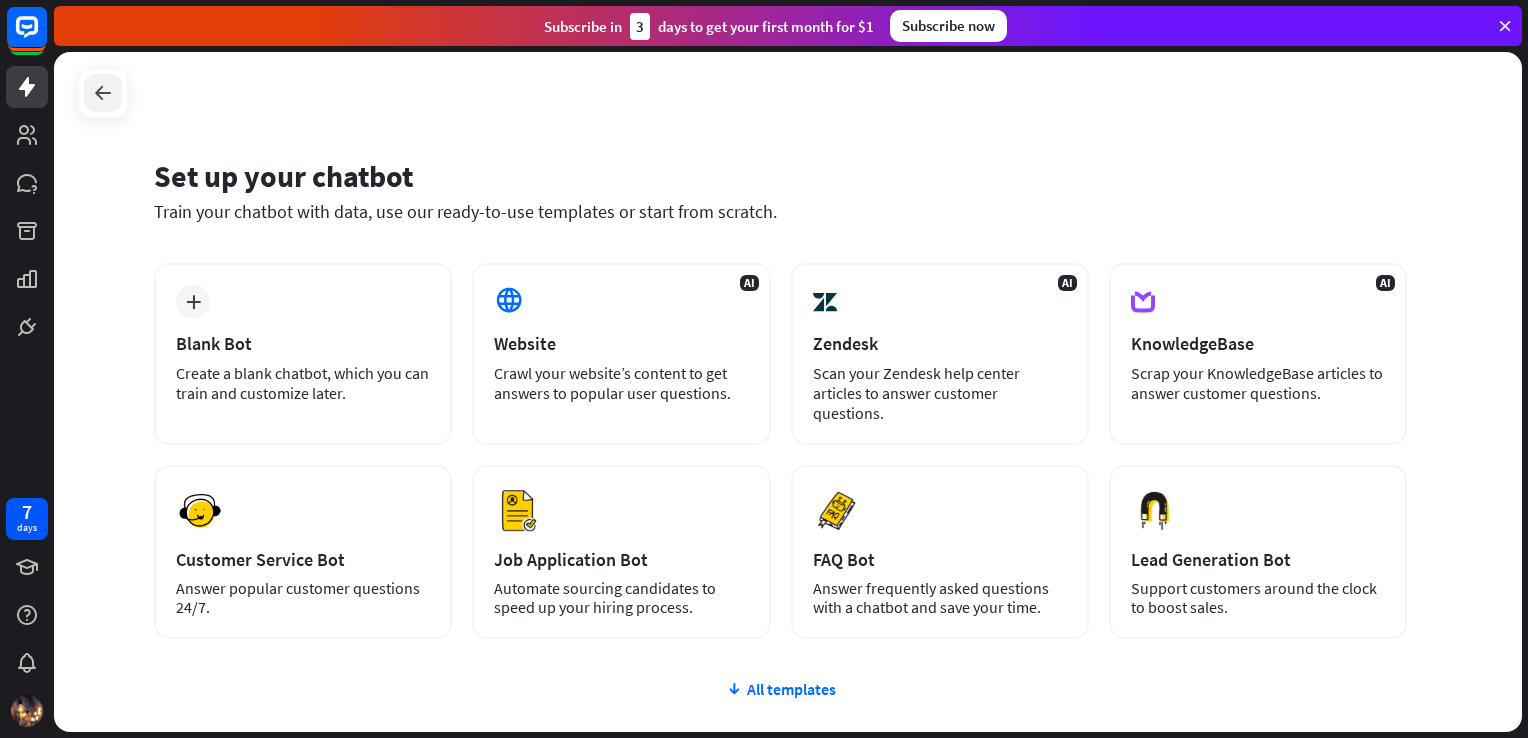 click at bounding box center (103, 93) 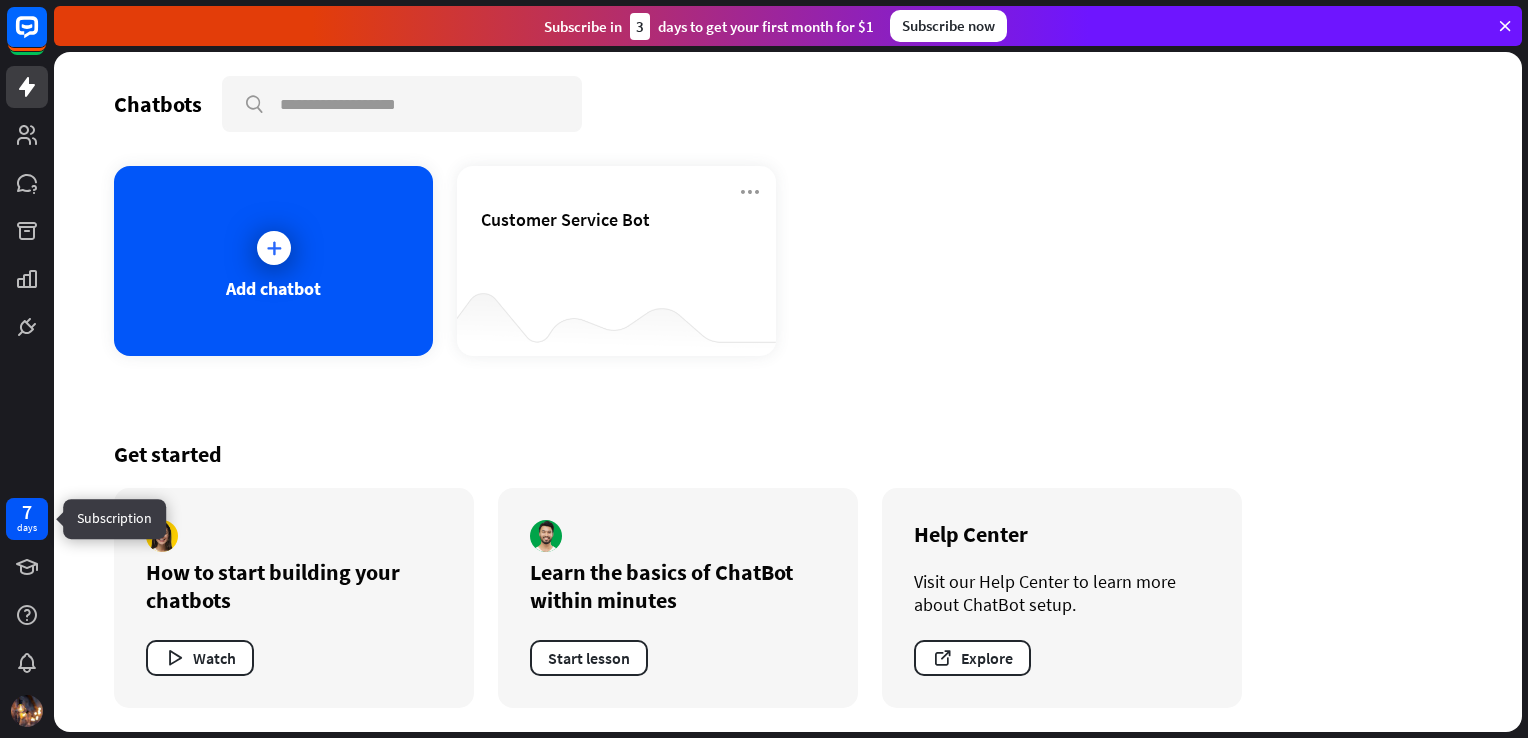 click on "7   days" at bounding box center (27, 519) 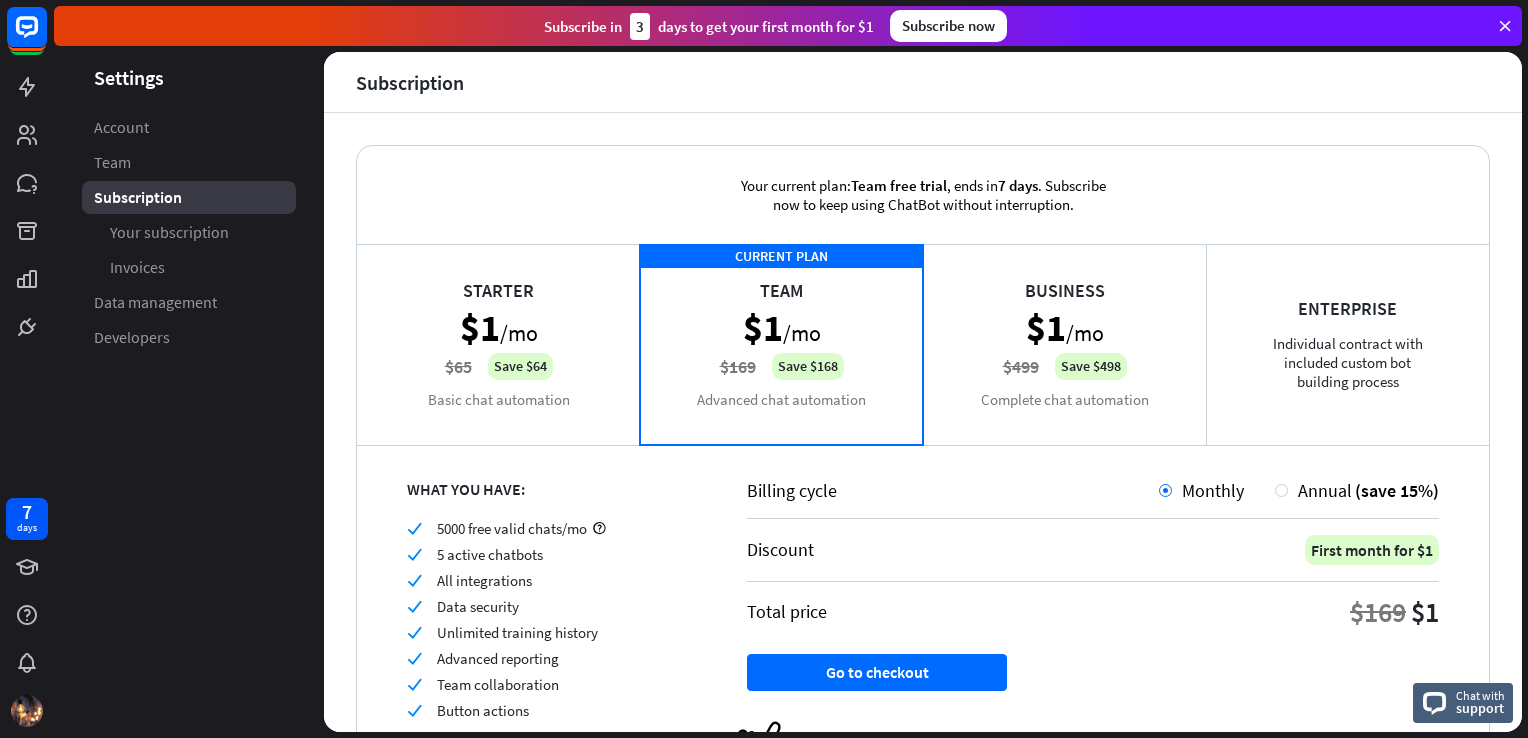 scroll, scrollTop: 105, scrollLeft: 0, axis: vertical 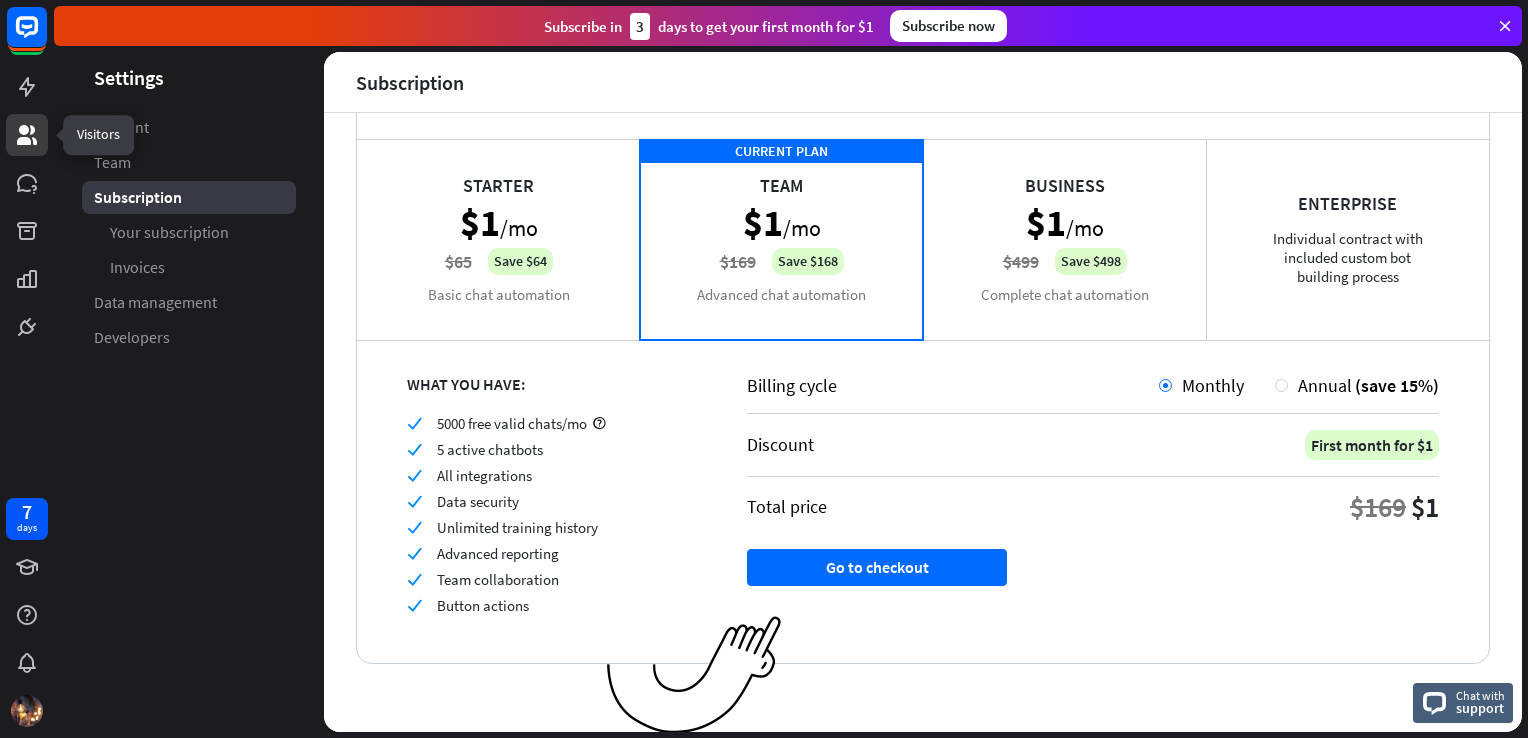 click 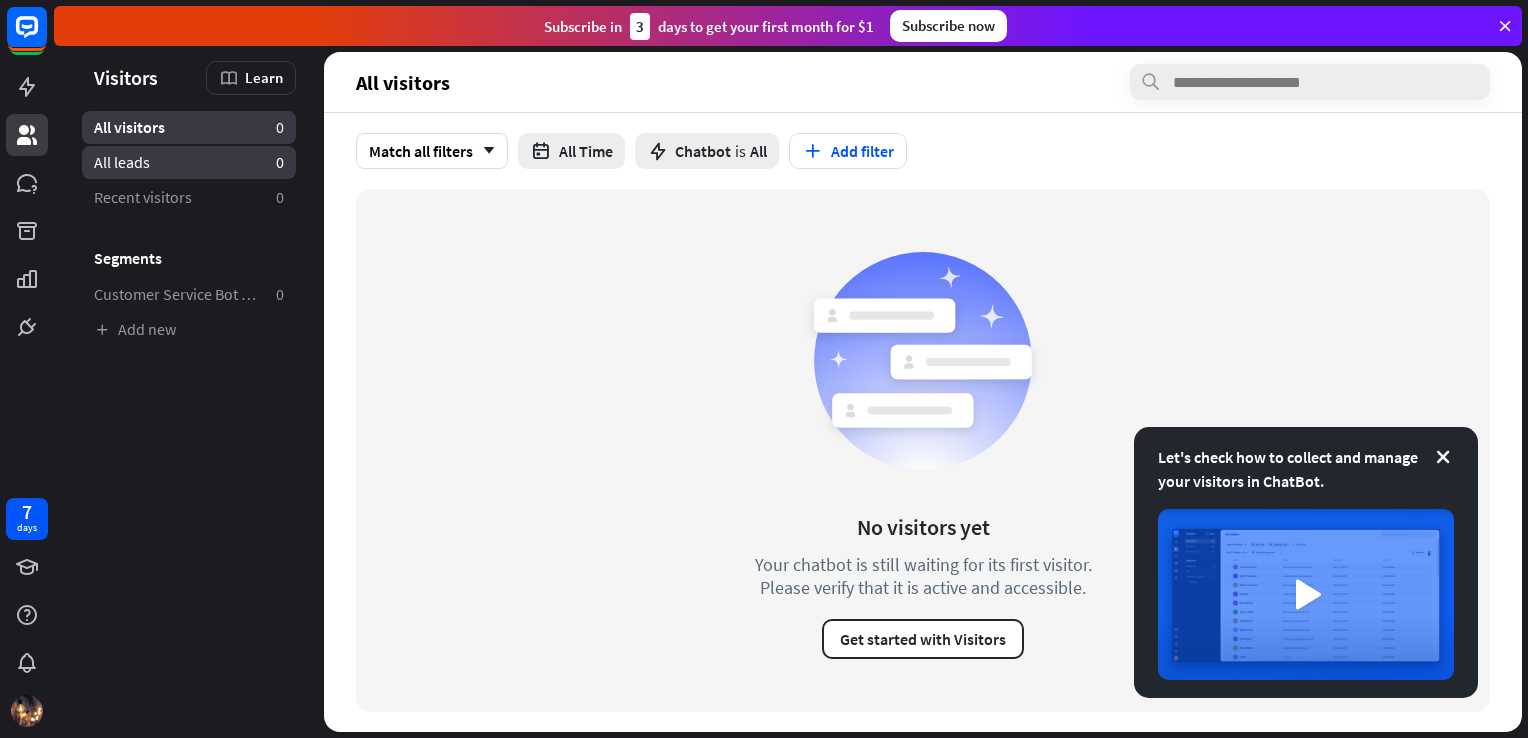 click on "All leads
0" at bounding box center [189, 162] 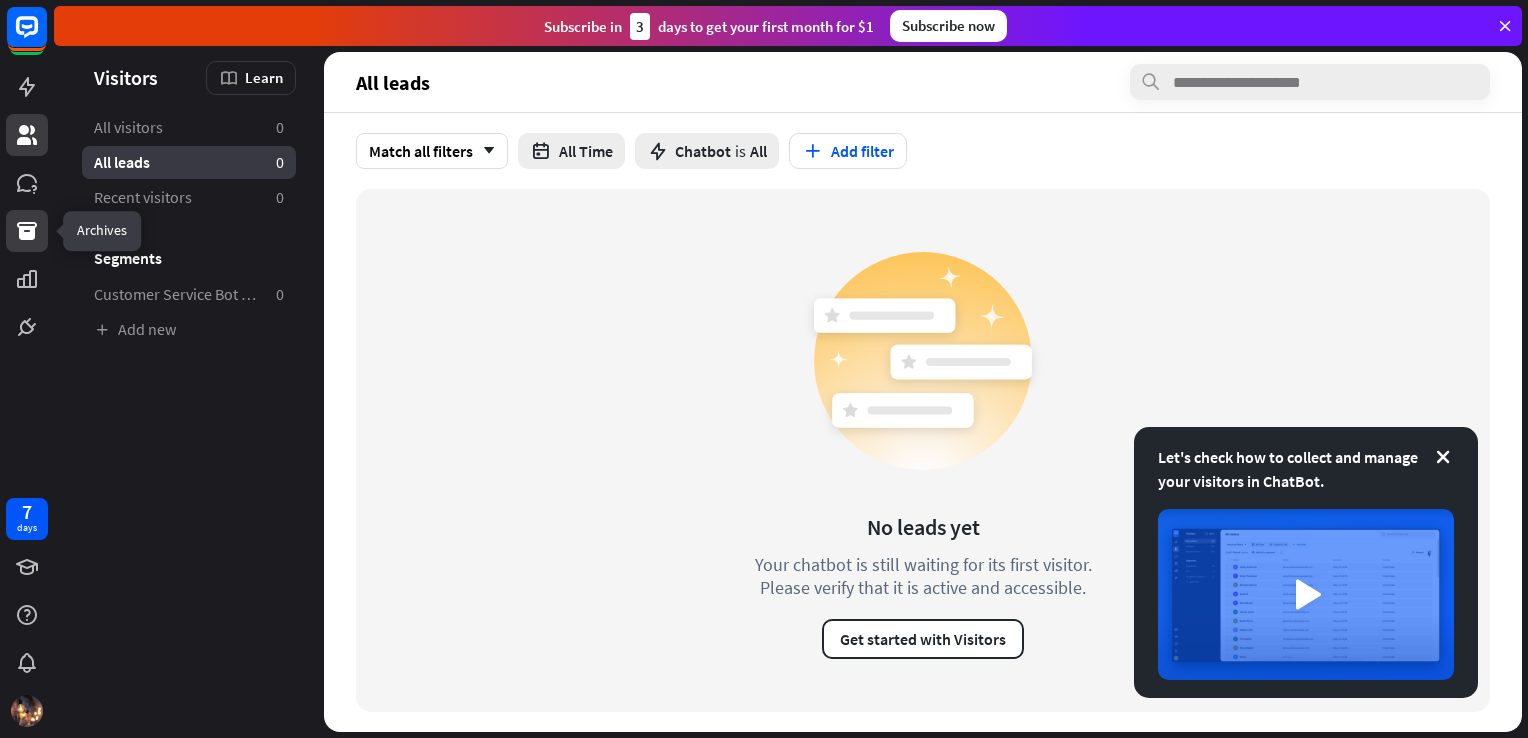 click at bounding box center (27, 231) 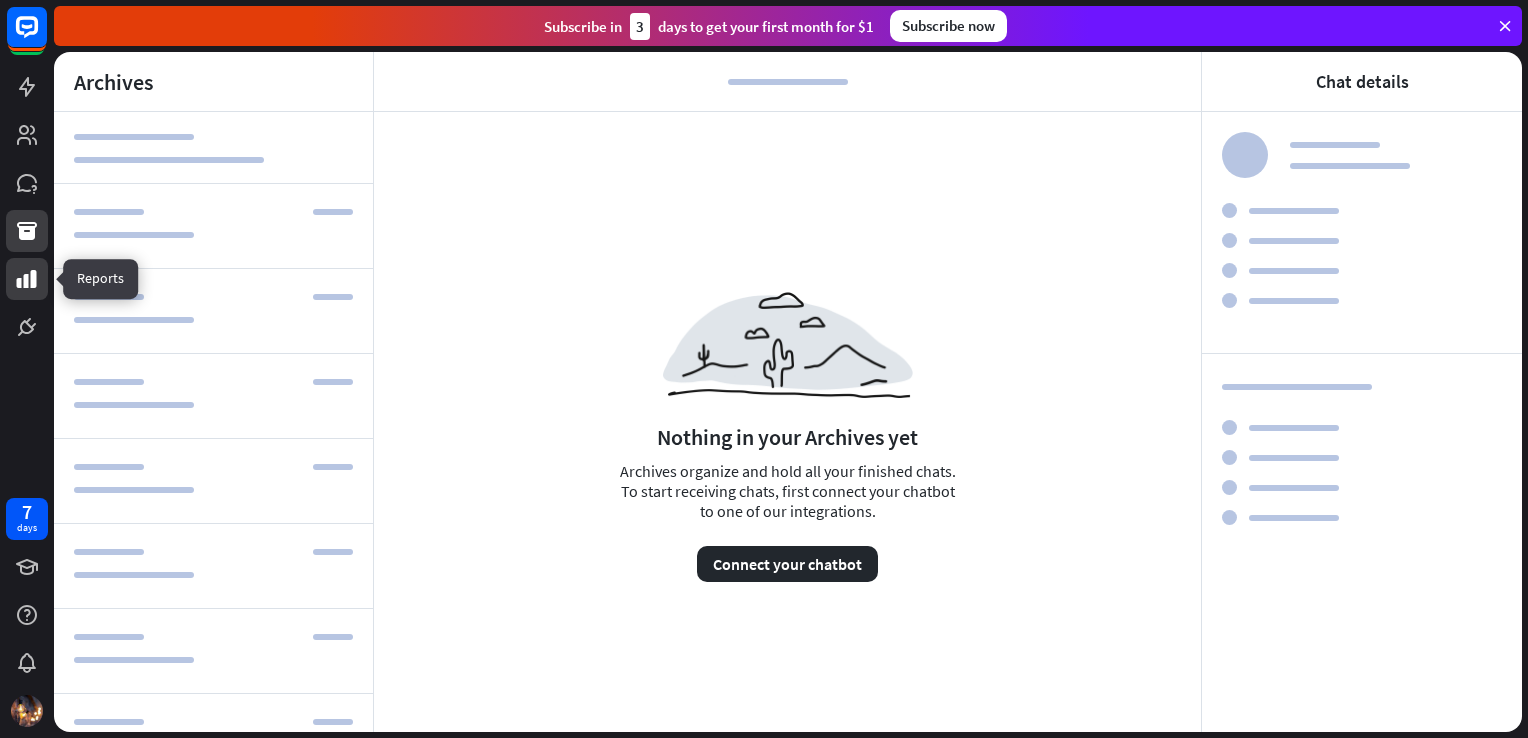 click 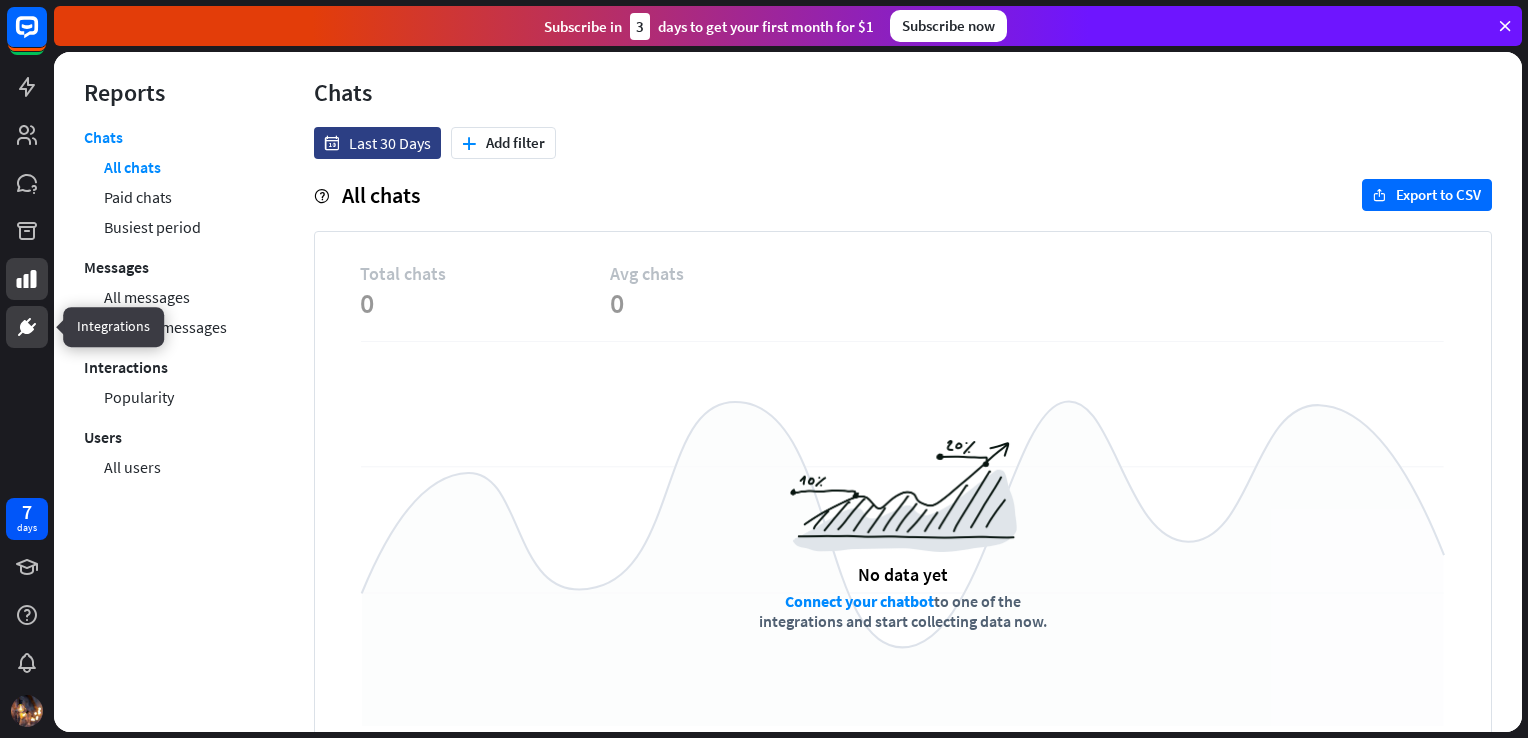 click 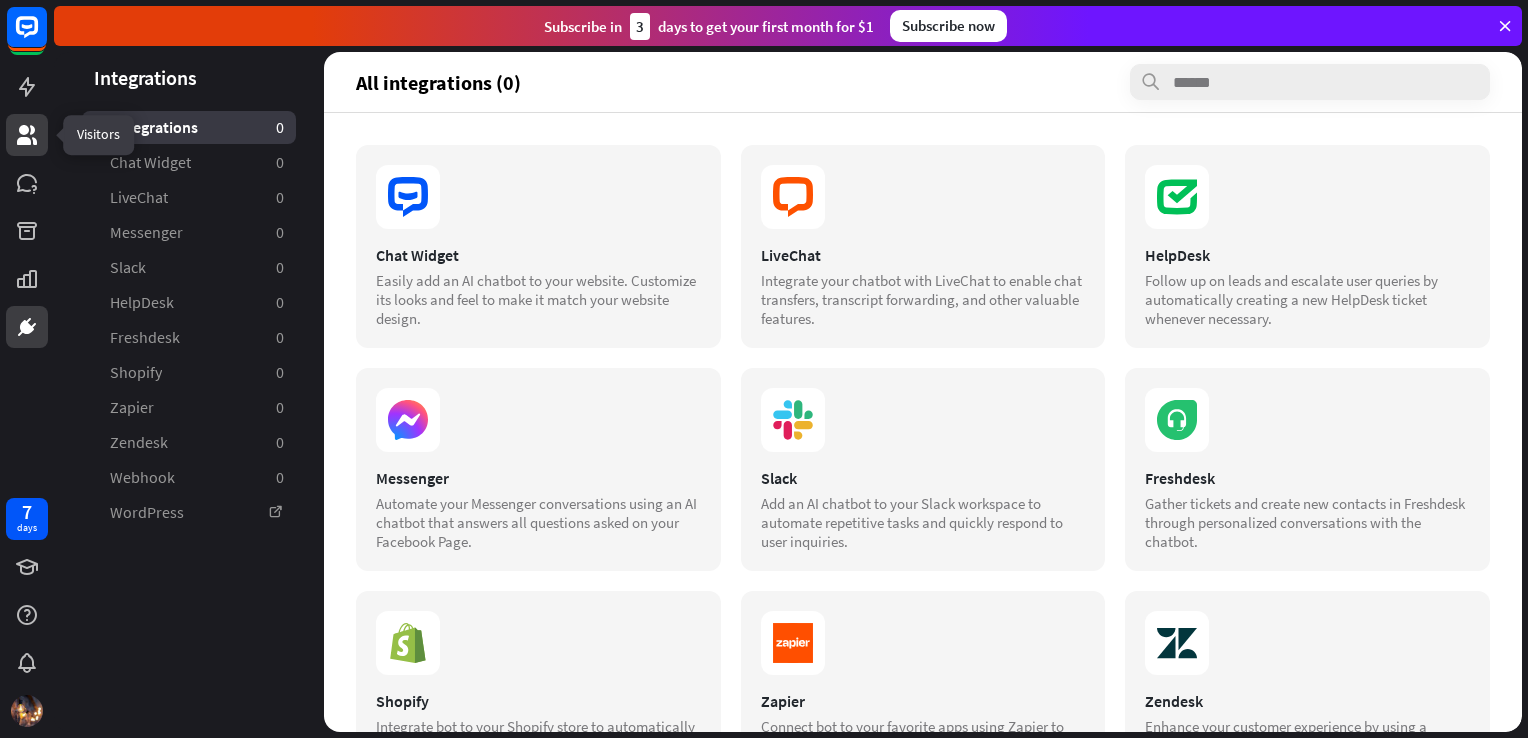 click at bounding box center (27, 135) 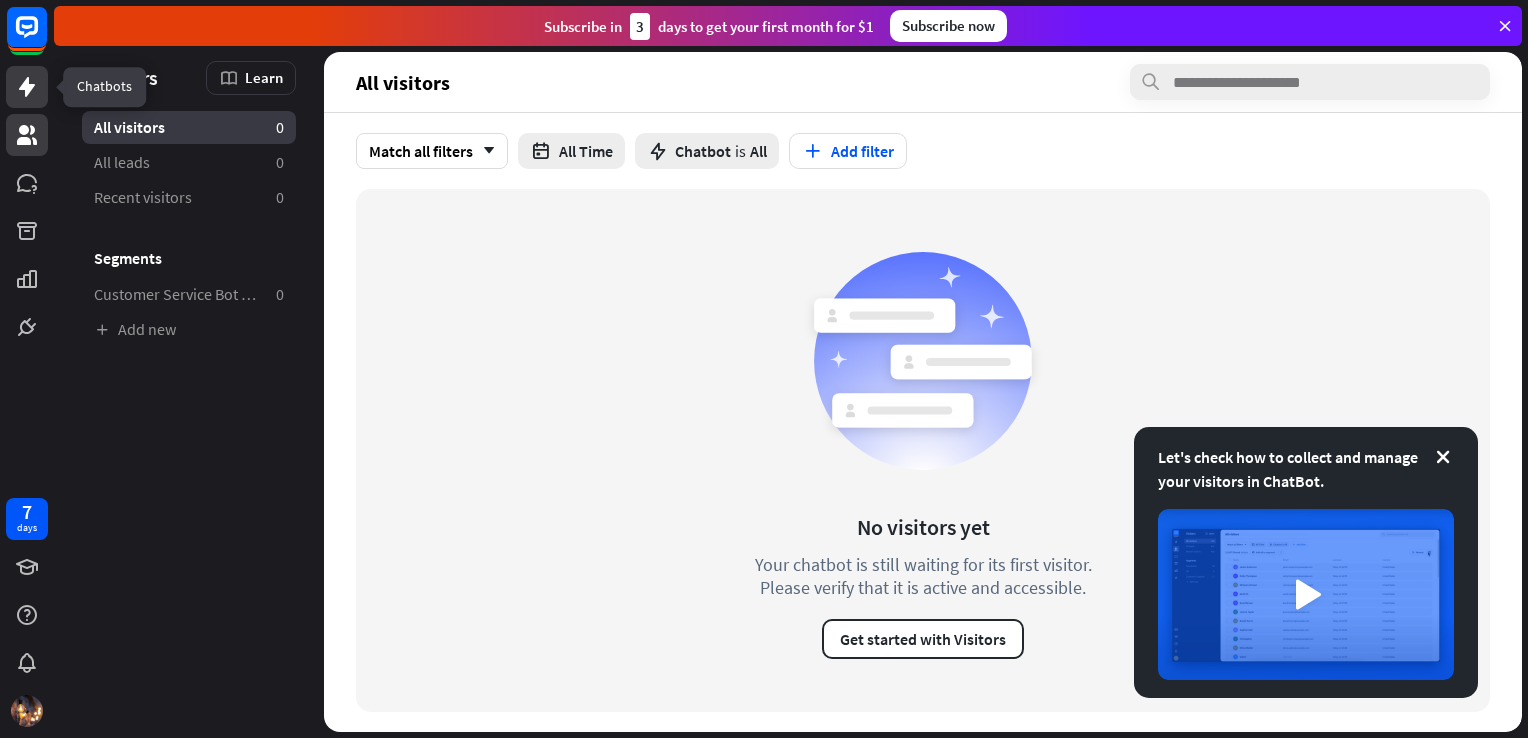 click 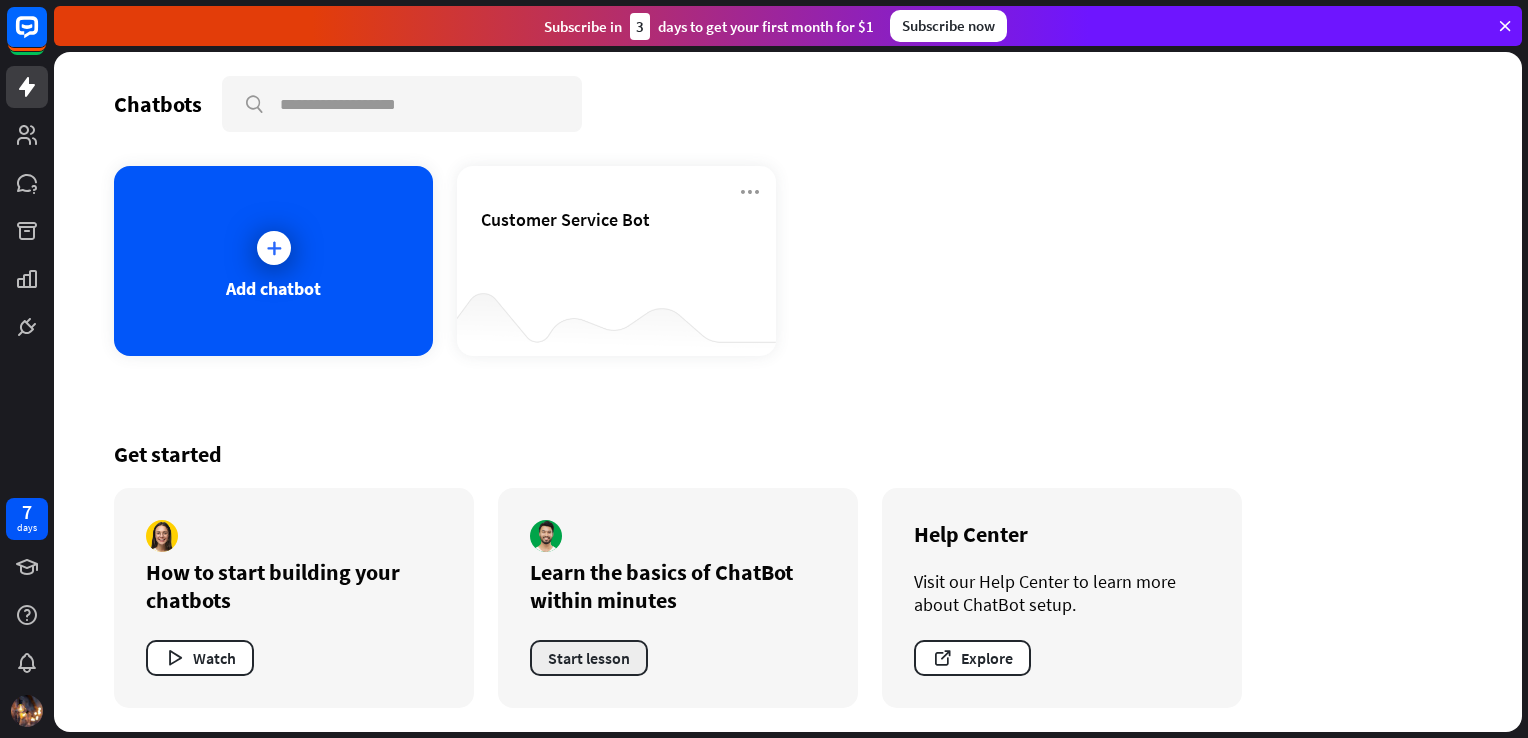 click on "Start lesson" at bounding box center [589, 658] 